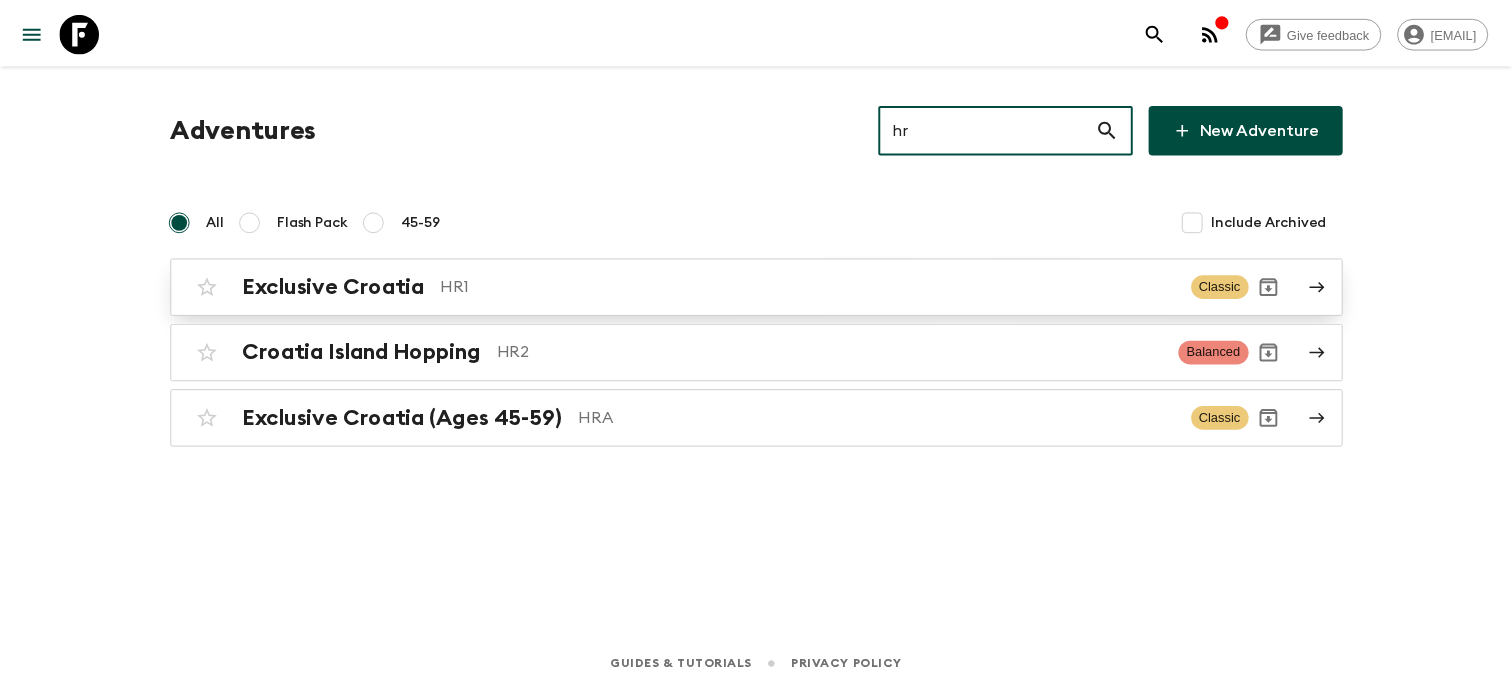 scroll, scrollTop: 0, scrollLeft: 0, axis: both 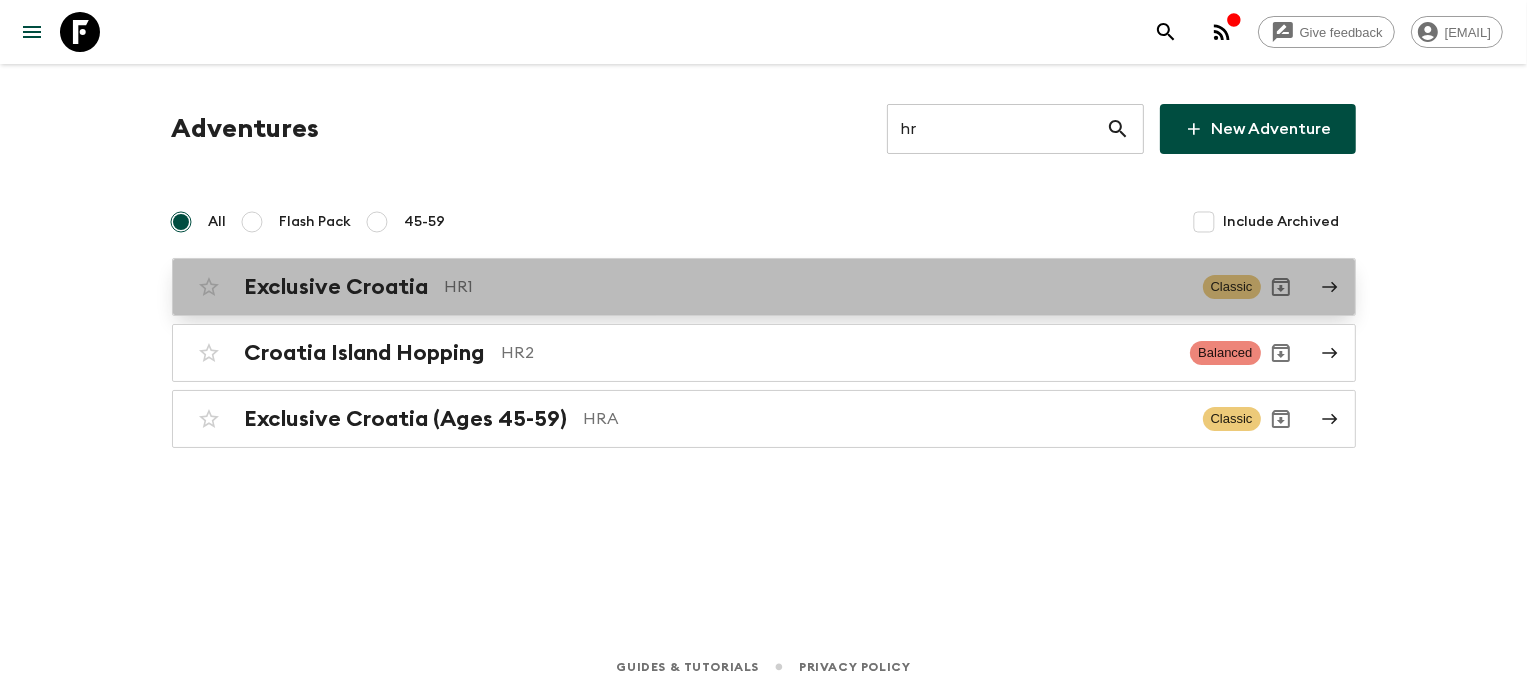 click on "Exclusive Croatia" at bounding box center (337, 287) 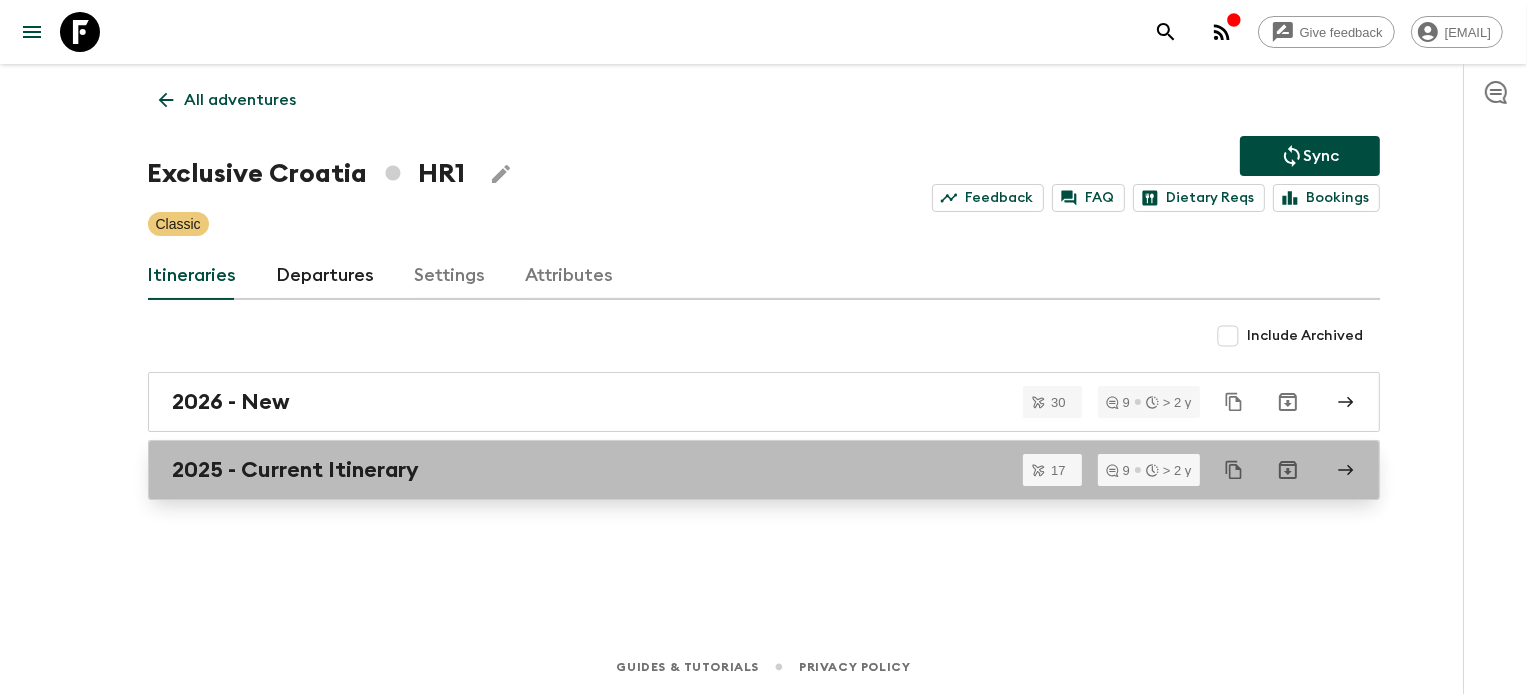 click on "2025 - Current Itinerary" at bounding box center (764, 470) 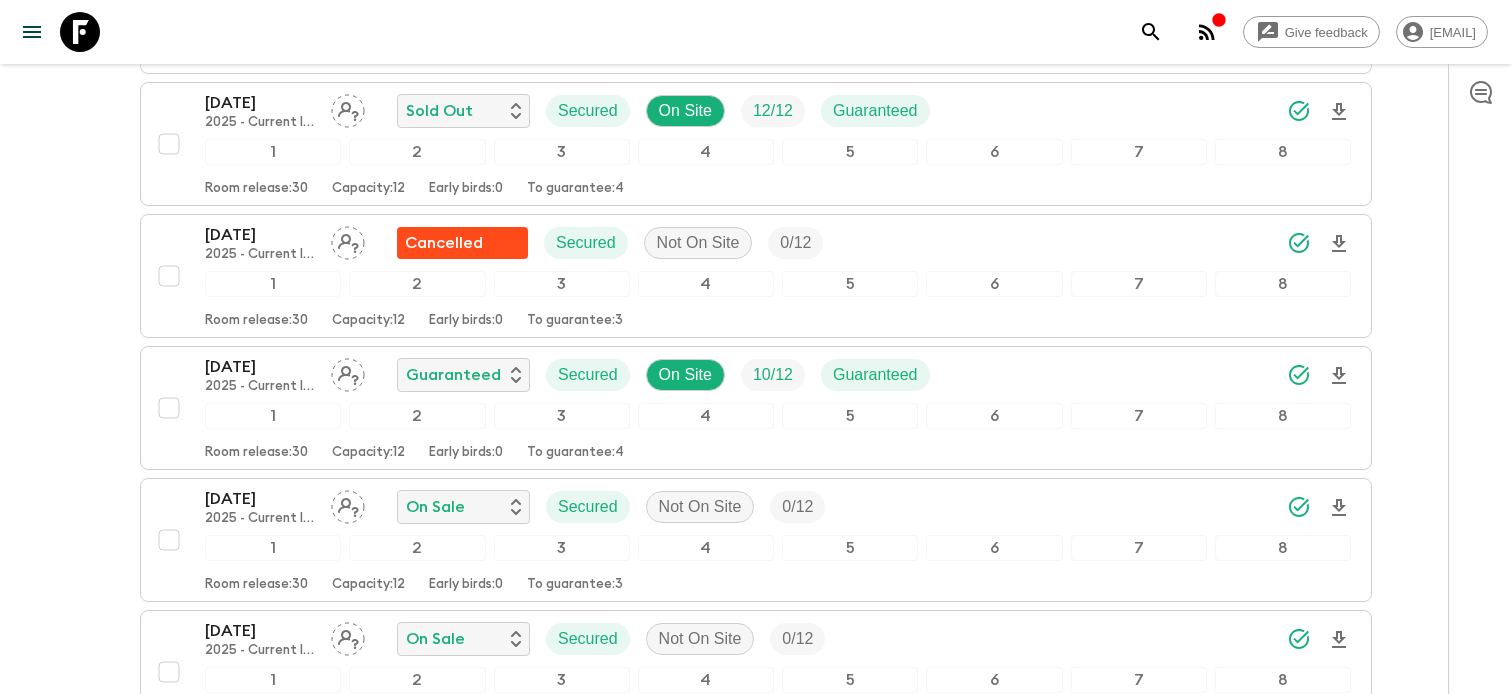 scroll, scrollTop: 1241, scrollLeft: 0, axis: vertical 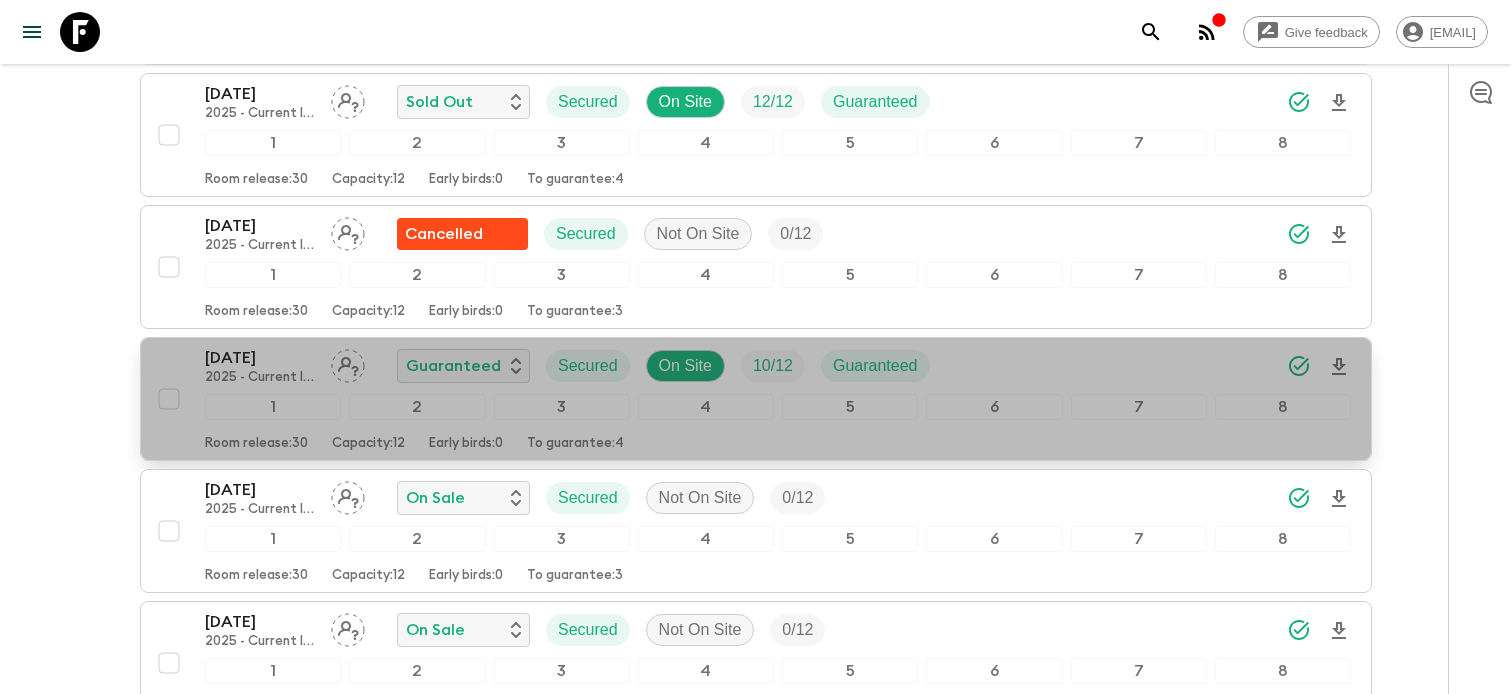 click on "2025 - Current Itinerary" at bounding box center [260, 378] 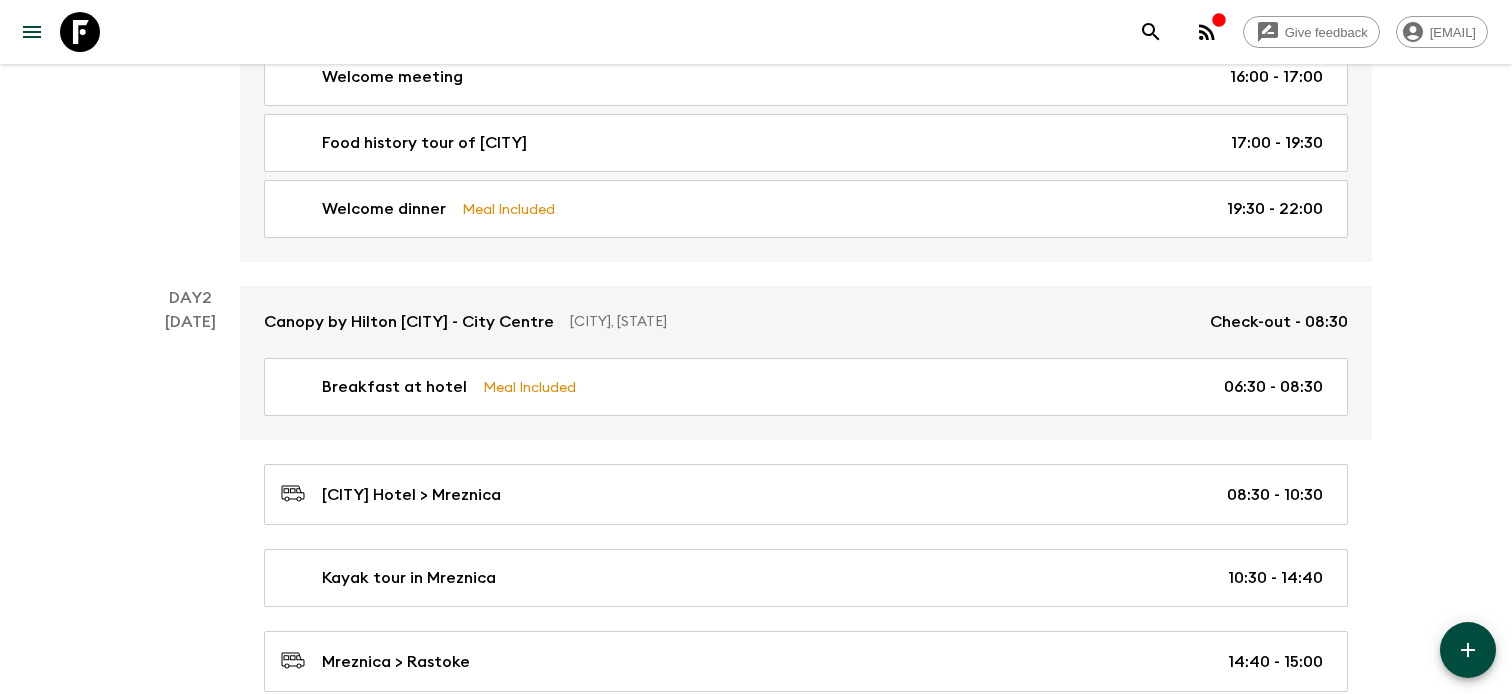 scroll, scrollTop: 496, scrollLeft: 0, axis: vertical 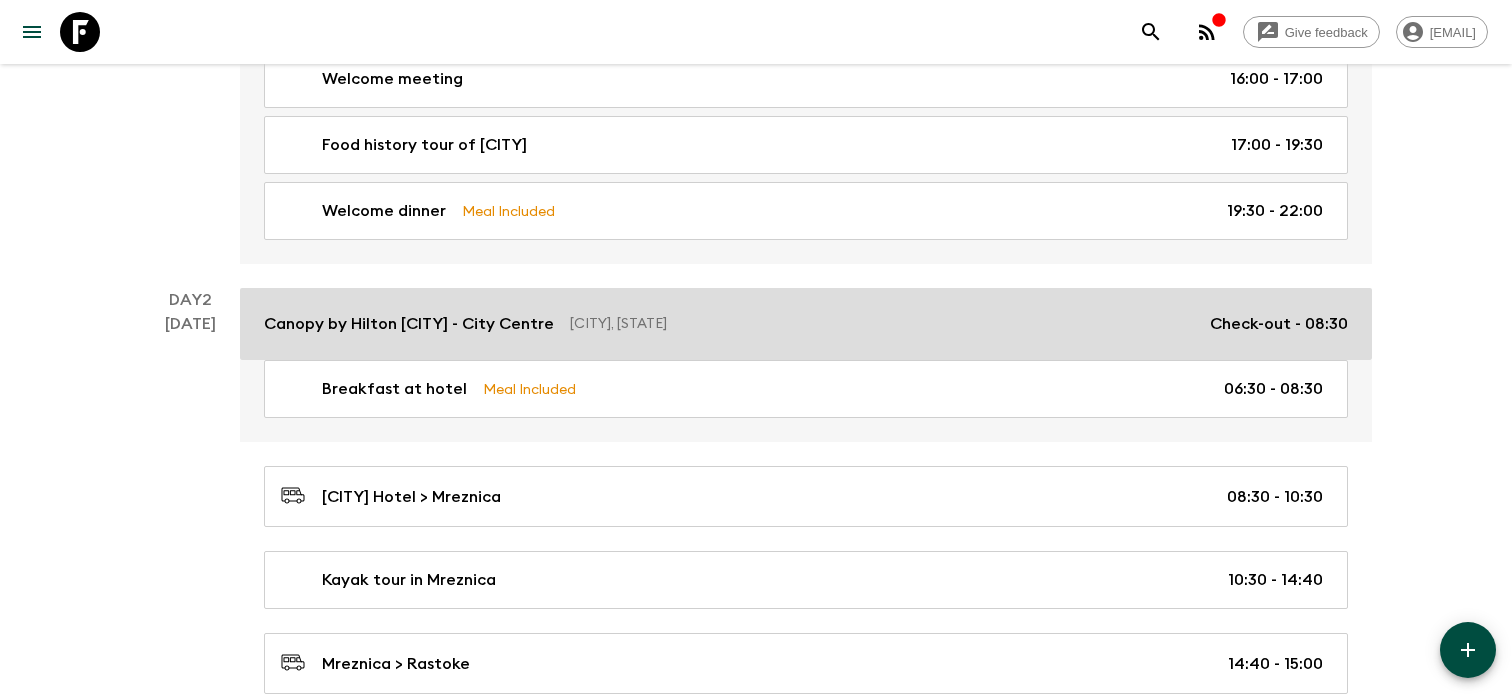 drag, startPoint x: 565, startPoint y: 280, endPoint x: 512, endPoint y: 327, distance: 70.837845 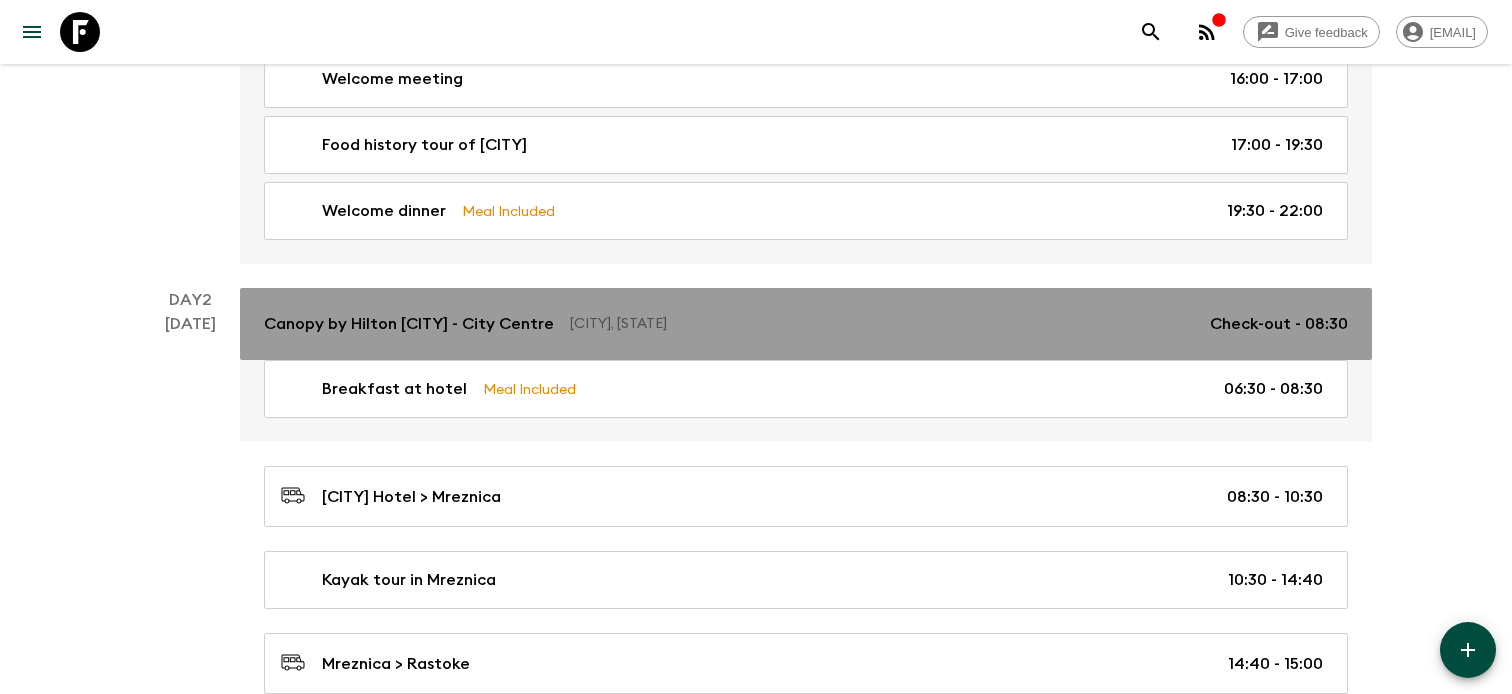 click on "Canopy by Hilton [CITY] - City Centre" at bounding box center (409, 324) 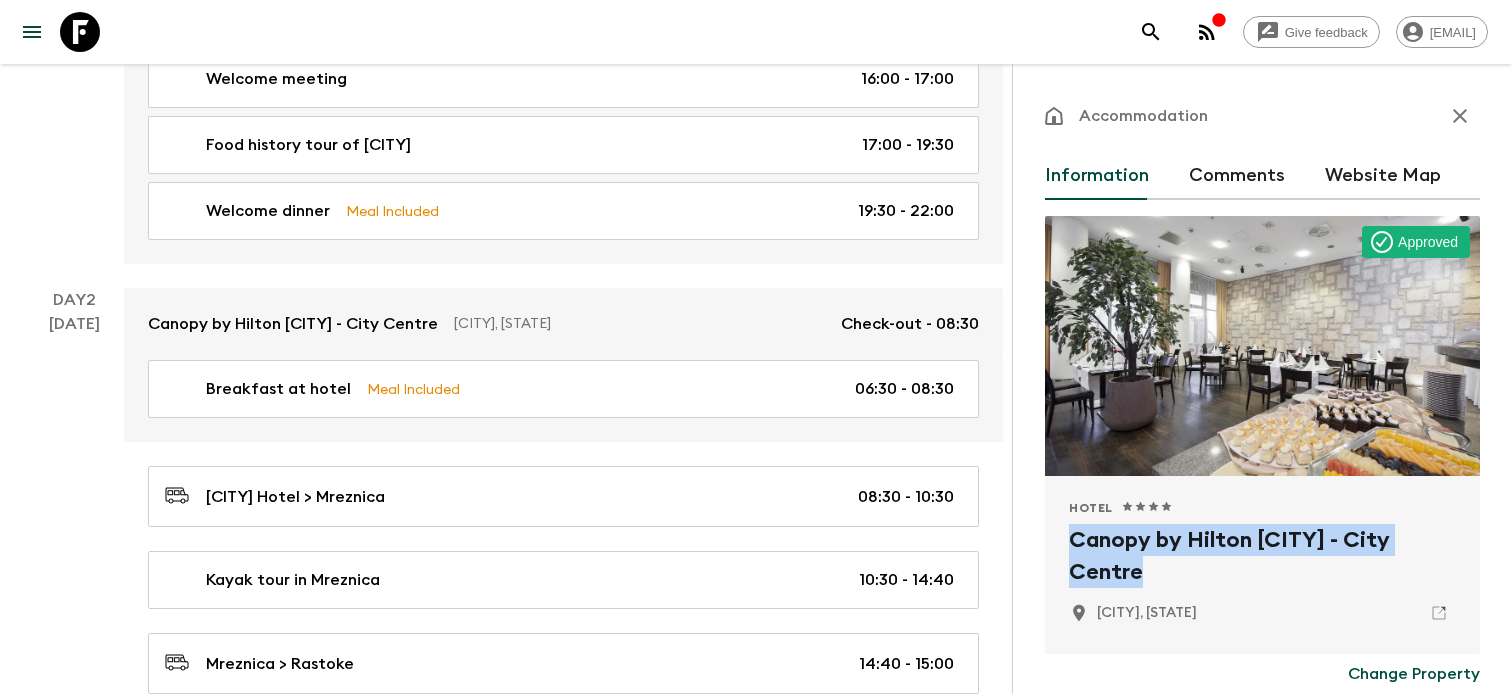 drag, startPoint x: 1071, startPoint y: 535, endPoint x: 1155, endPoint y: 567, distance: 89.88882 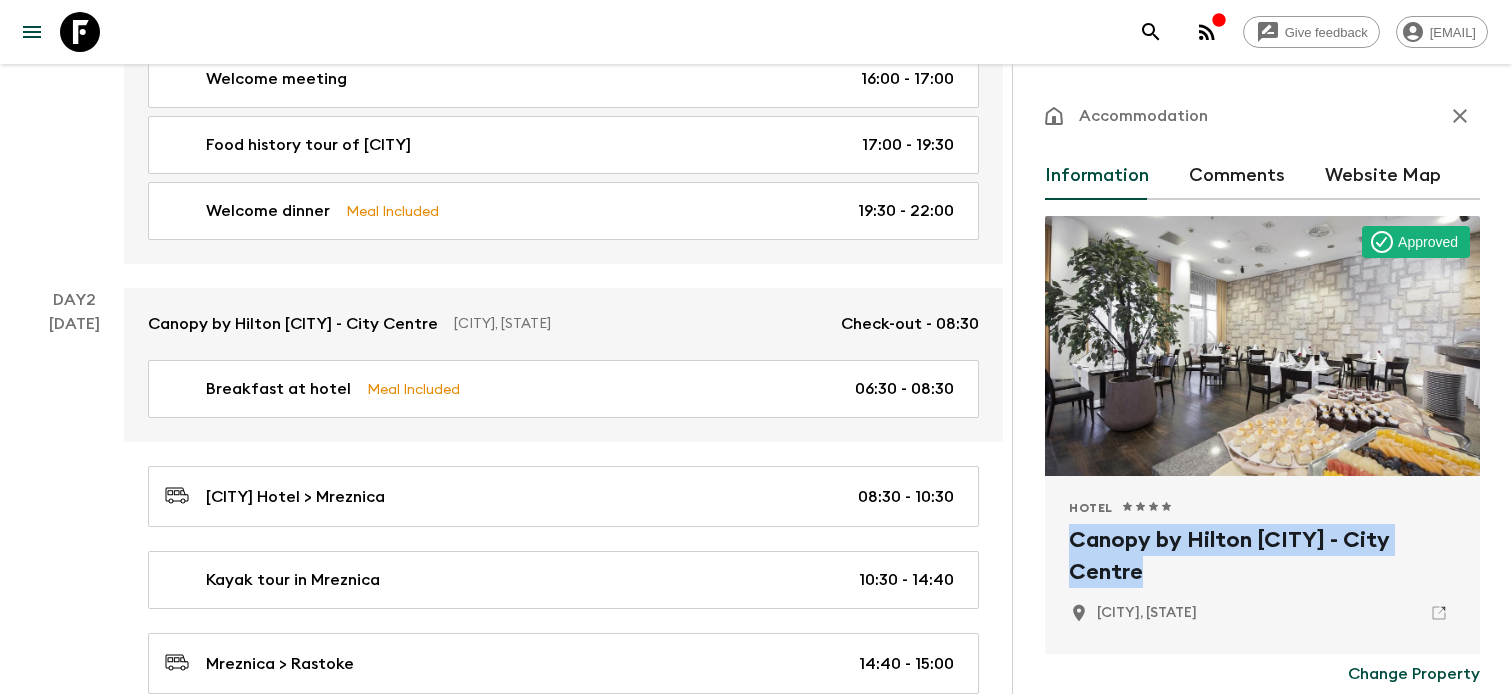 click on "Canopy by Hilton [CITY] - City Centre" at bounding box center [1262, 556] 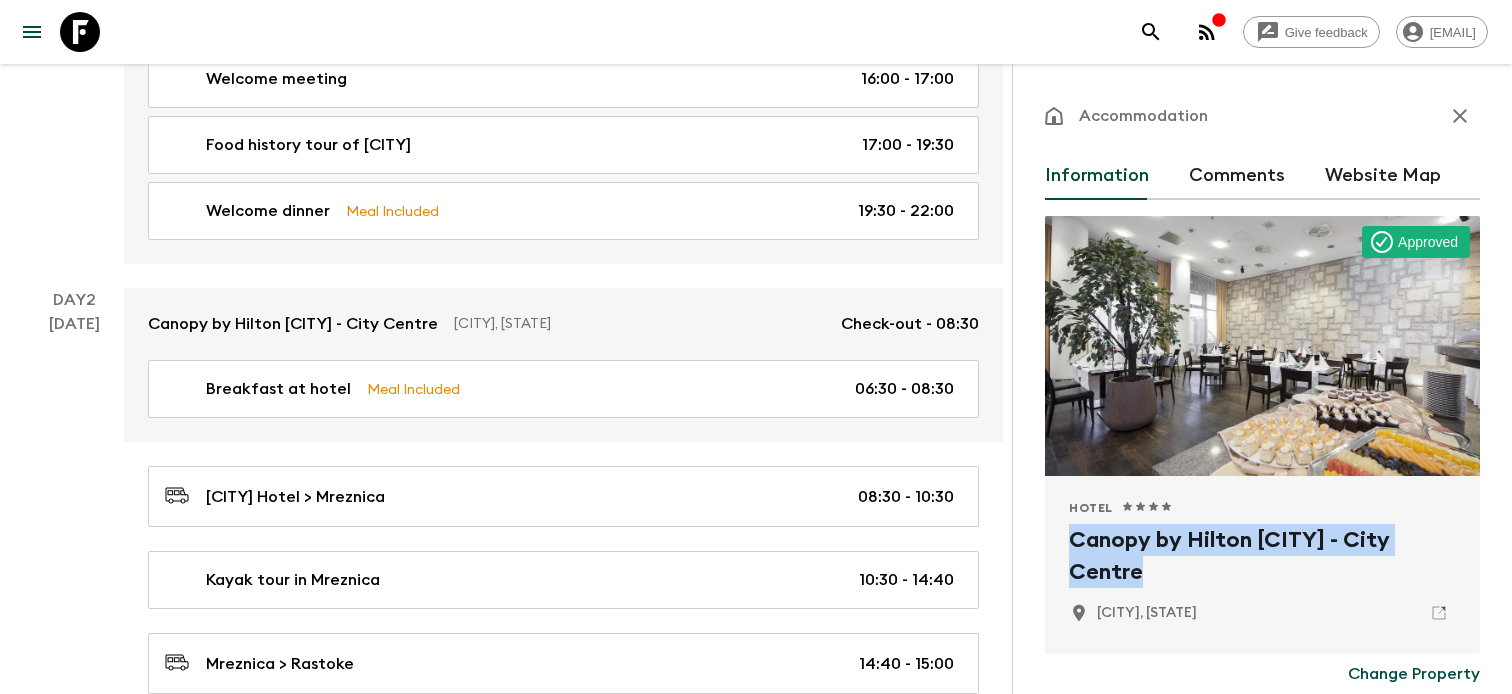 copy on "Canopy by Hilton [CITY] - City Centre" 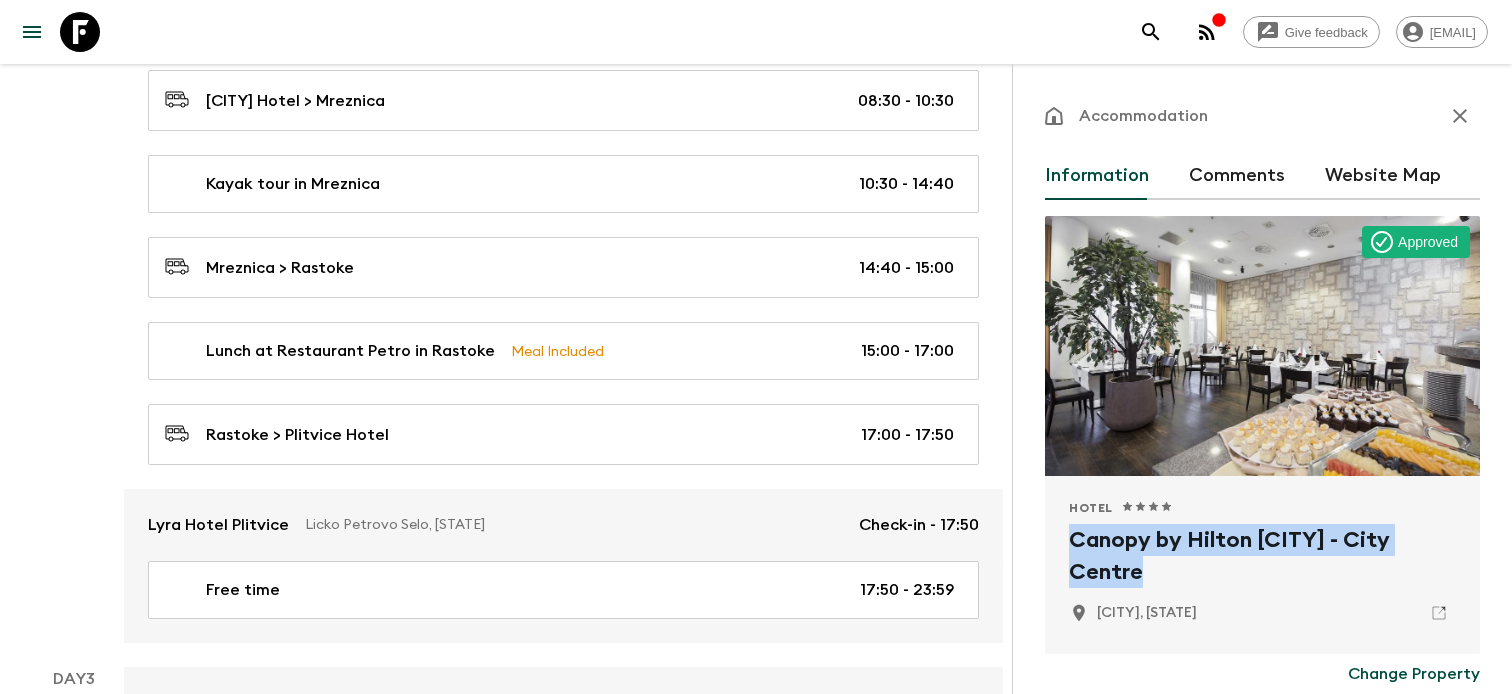 scroll, scrollTop: 1090, scrollLeft: 0, axis: vertical 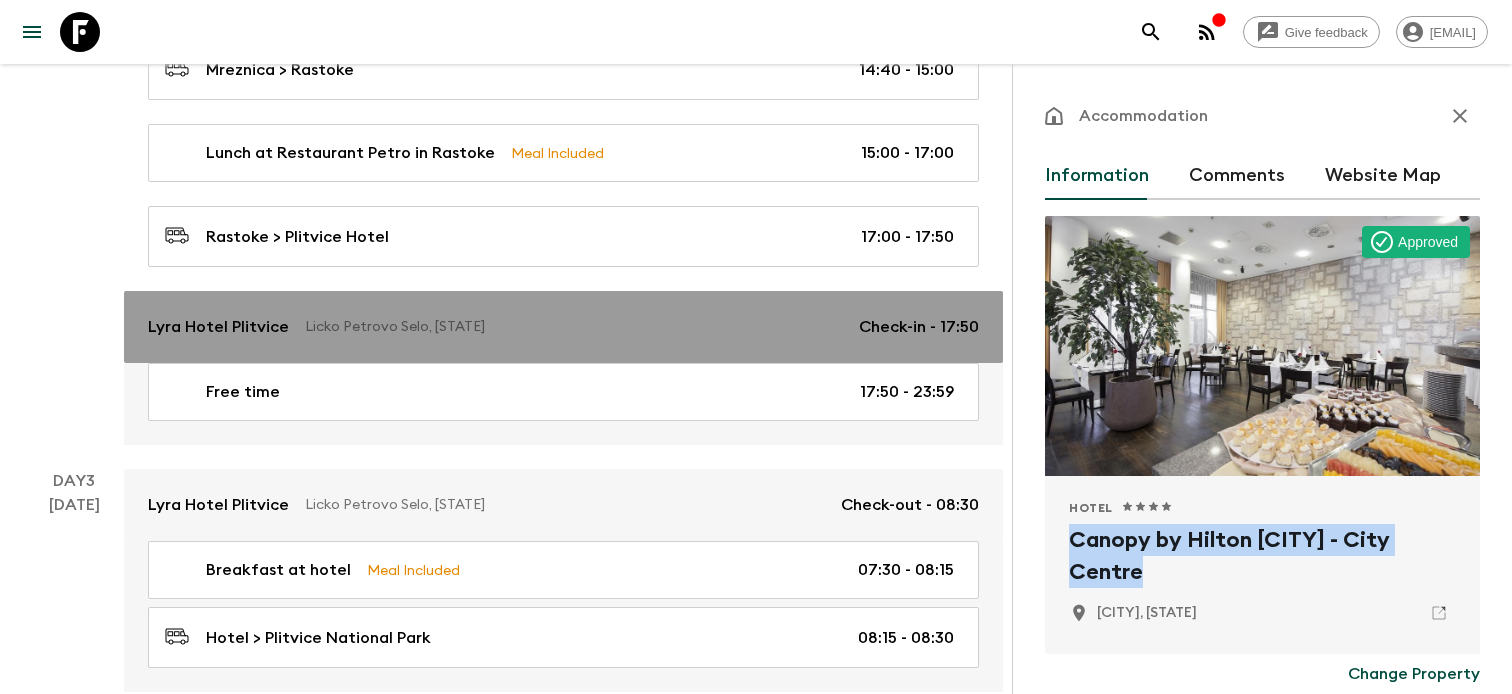 click on "Lyra Hotel Plitvice" at bounding box center [218, 327] 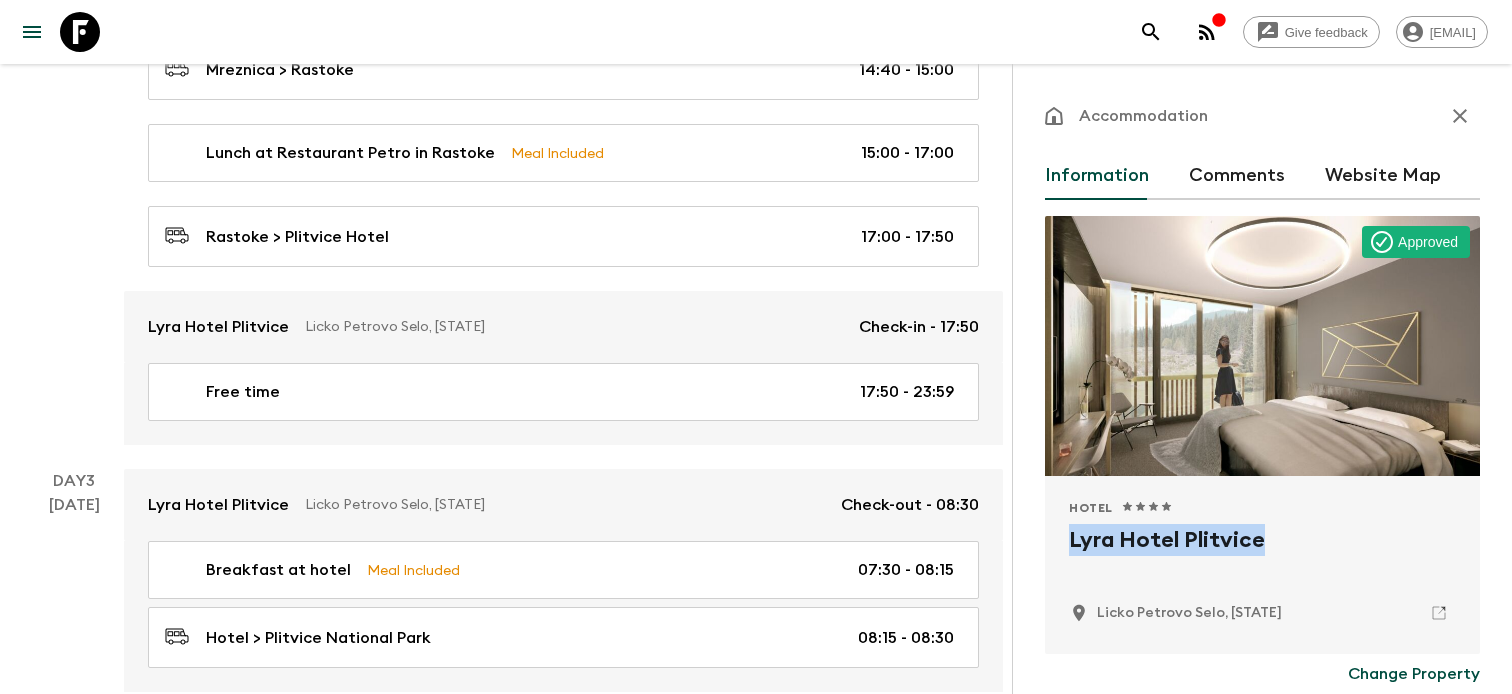drag, startPoint x: 1068, startPoint y: 546, endPoint x: 1276, endPoint y: 551, distance: 208.06009 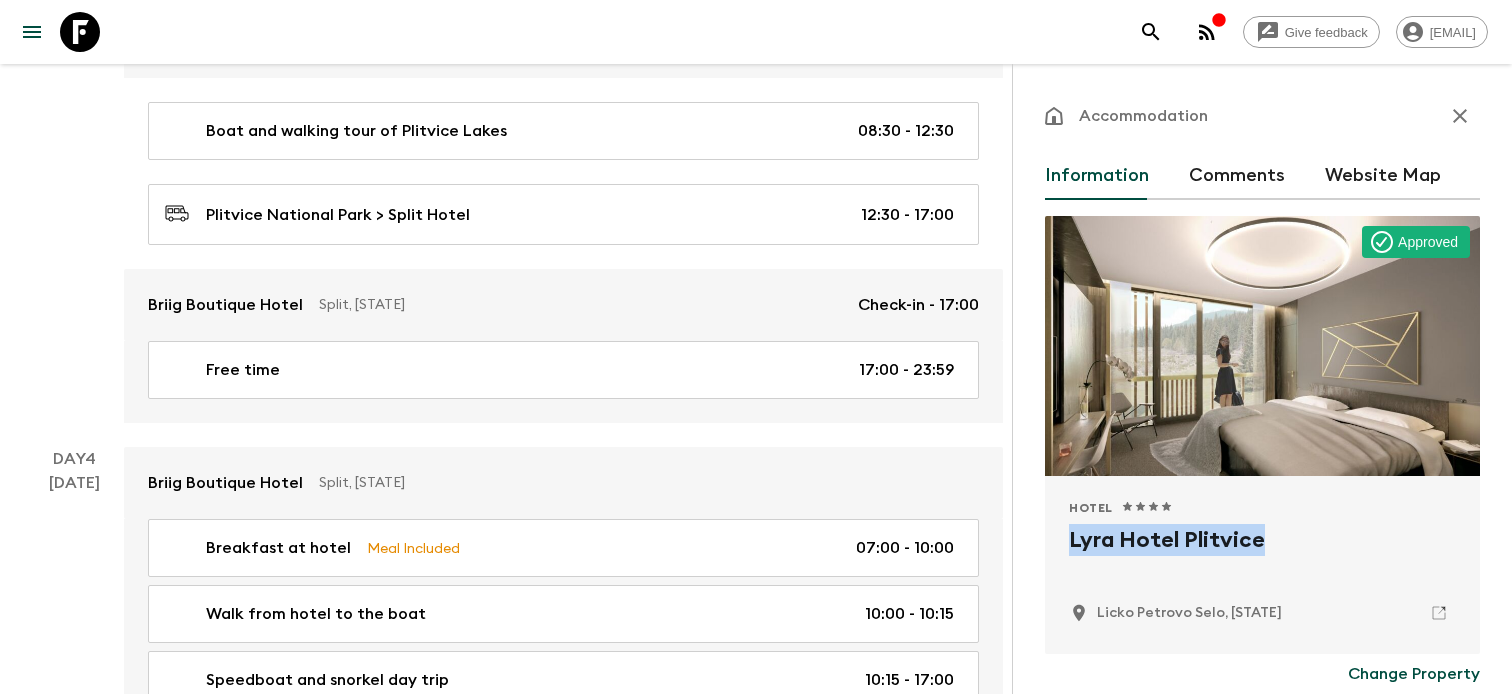 scroll, scrollTop: 1711, scrollLeft: 0, axis: vertical 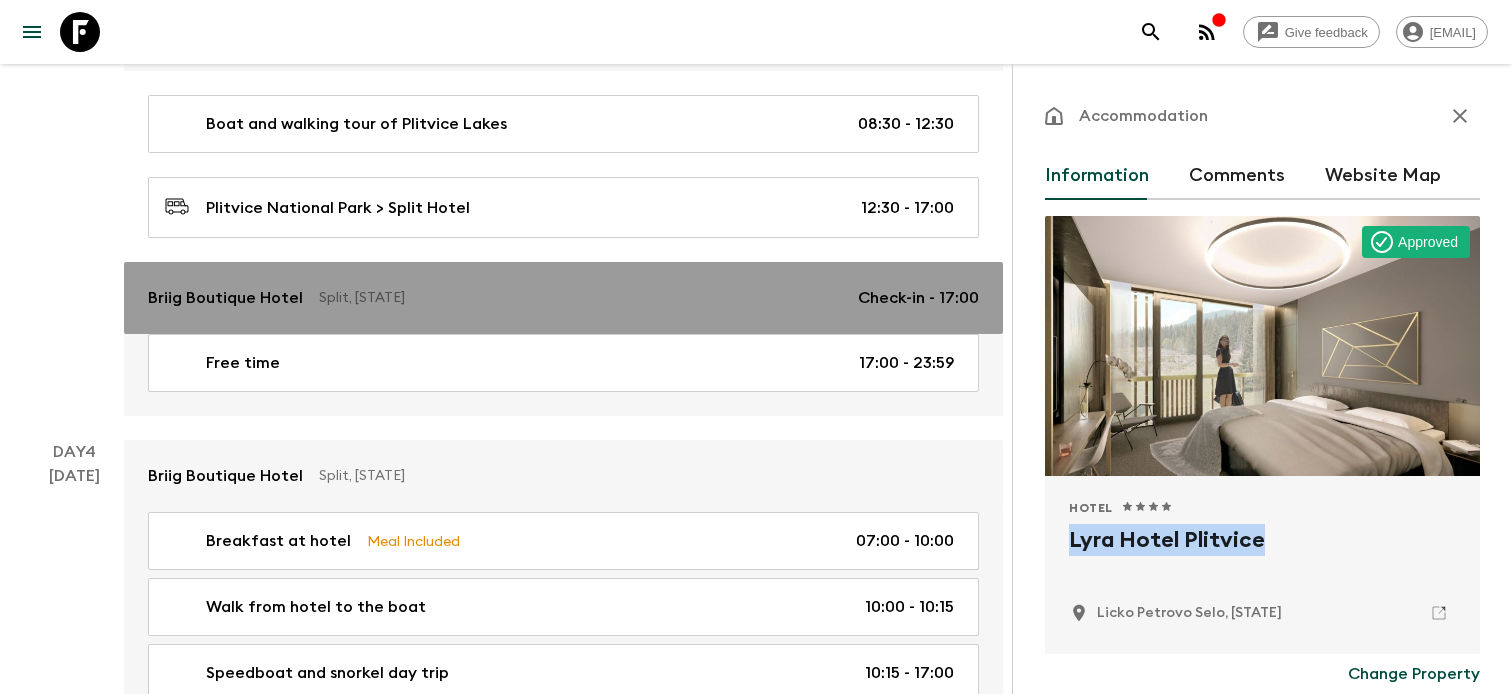 click on "Briig Boutique Hotel" at bounding box center [225, 298] 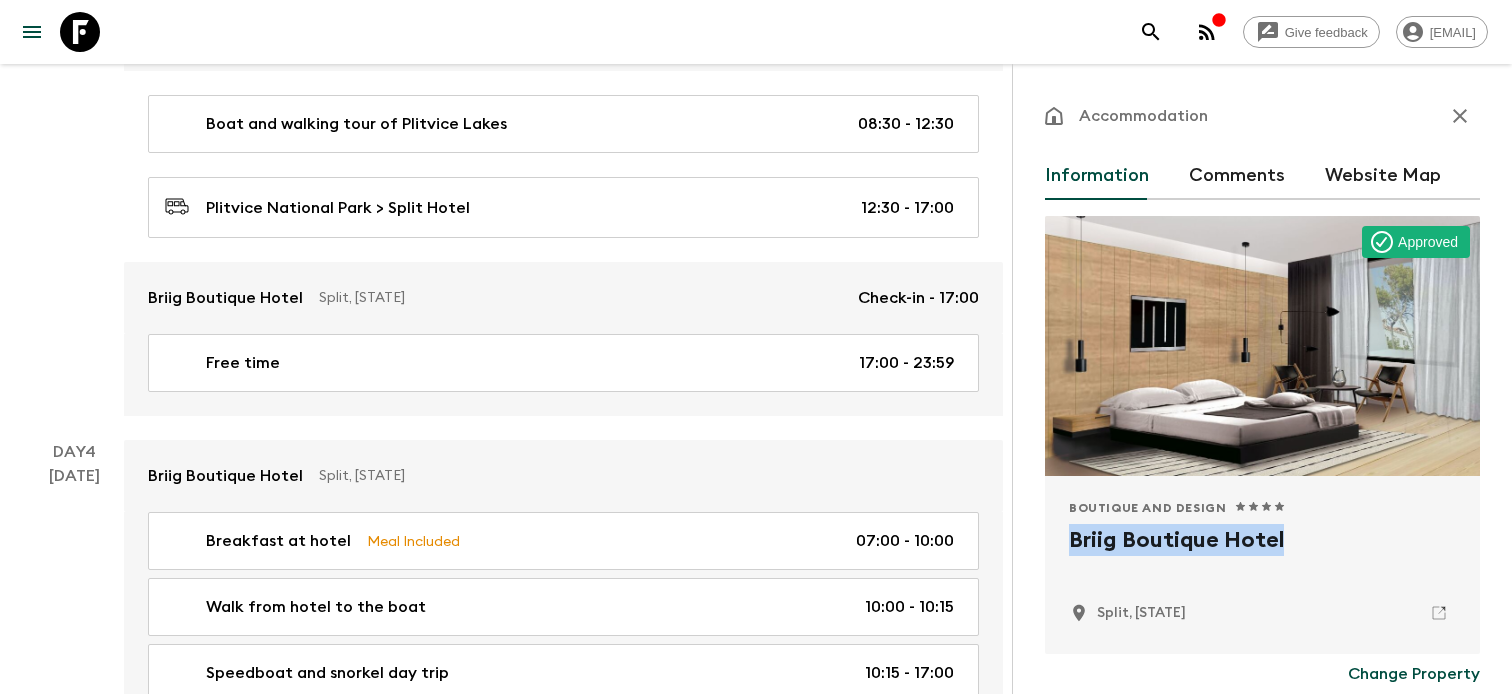 drag, startPoint x: 1065, startPoint y: 543, endPoint x: 1283, endPoint y: 541, distance: 218.00917 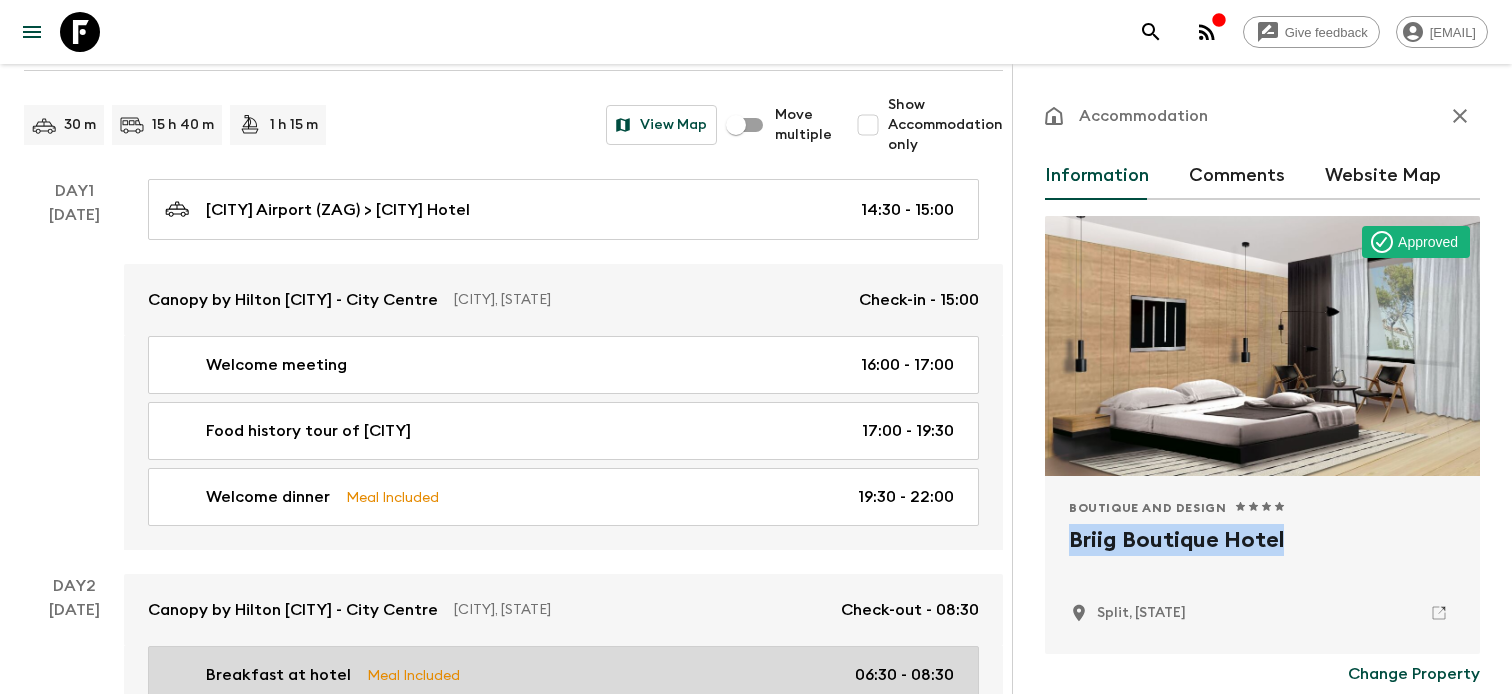 scroll, scrollTop: 214, scrollLeft: 0, axis: vertical 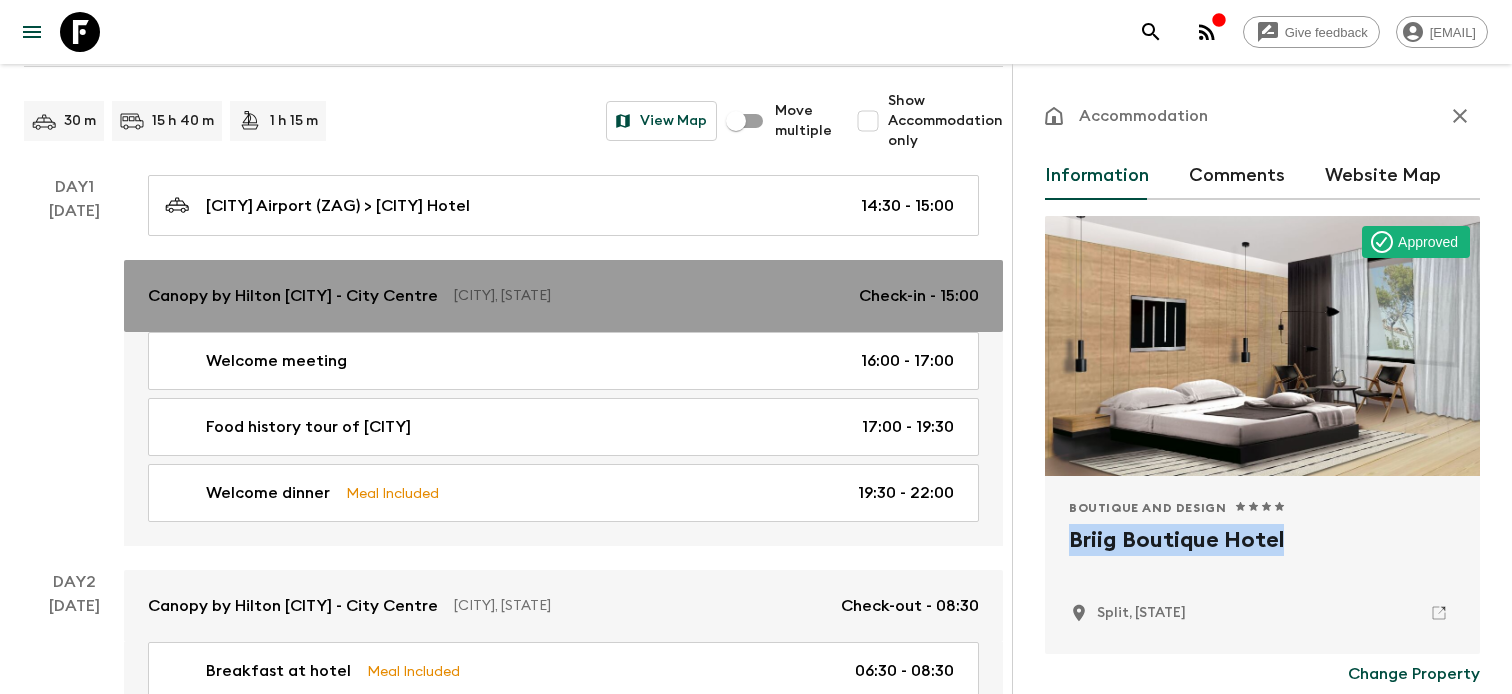 click on "[CITY], [STATE]" at bounding box center [648, 296] 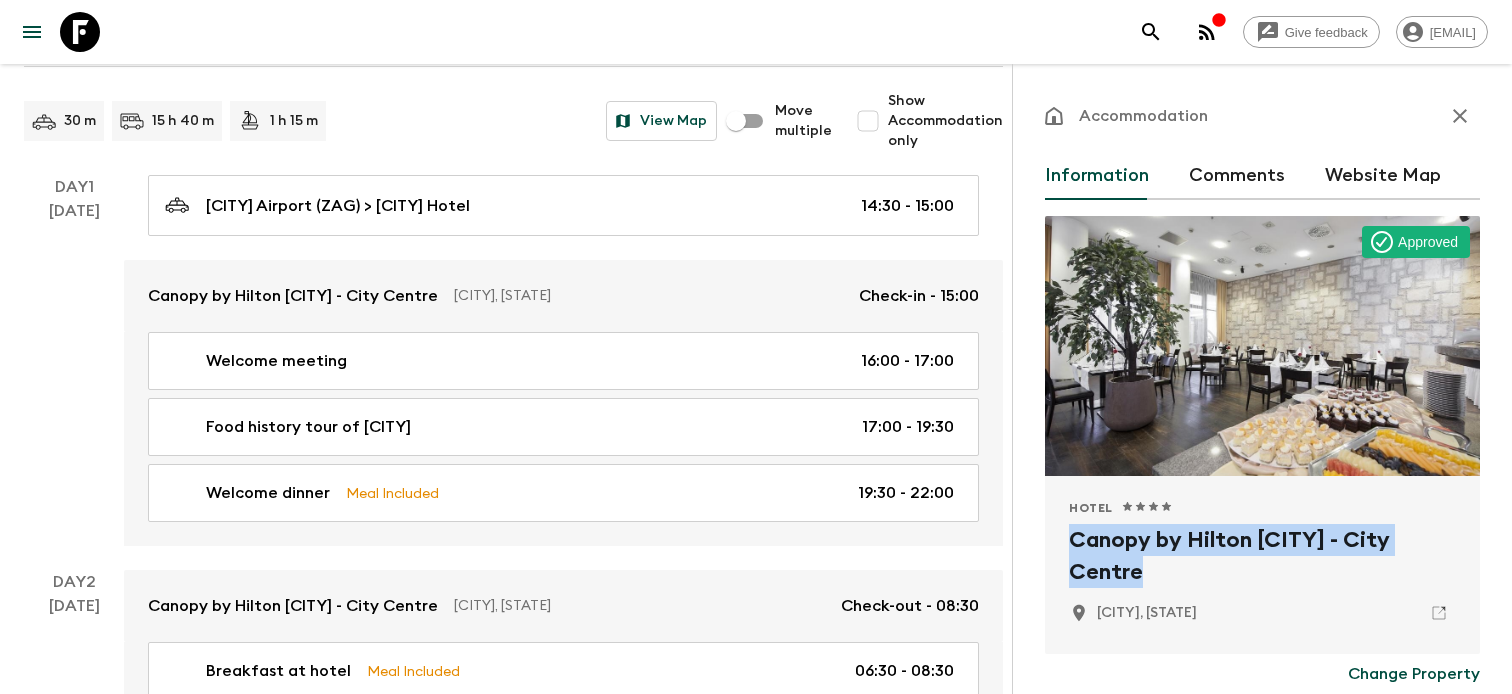 drag, startPoint x: 1072, startPoint y: 539, endPoint x: 1148, endPoint y: 567, distance: 80.99383 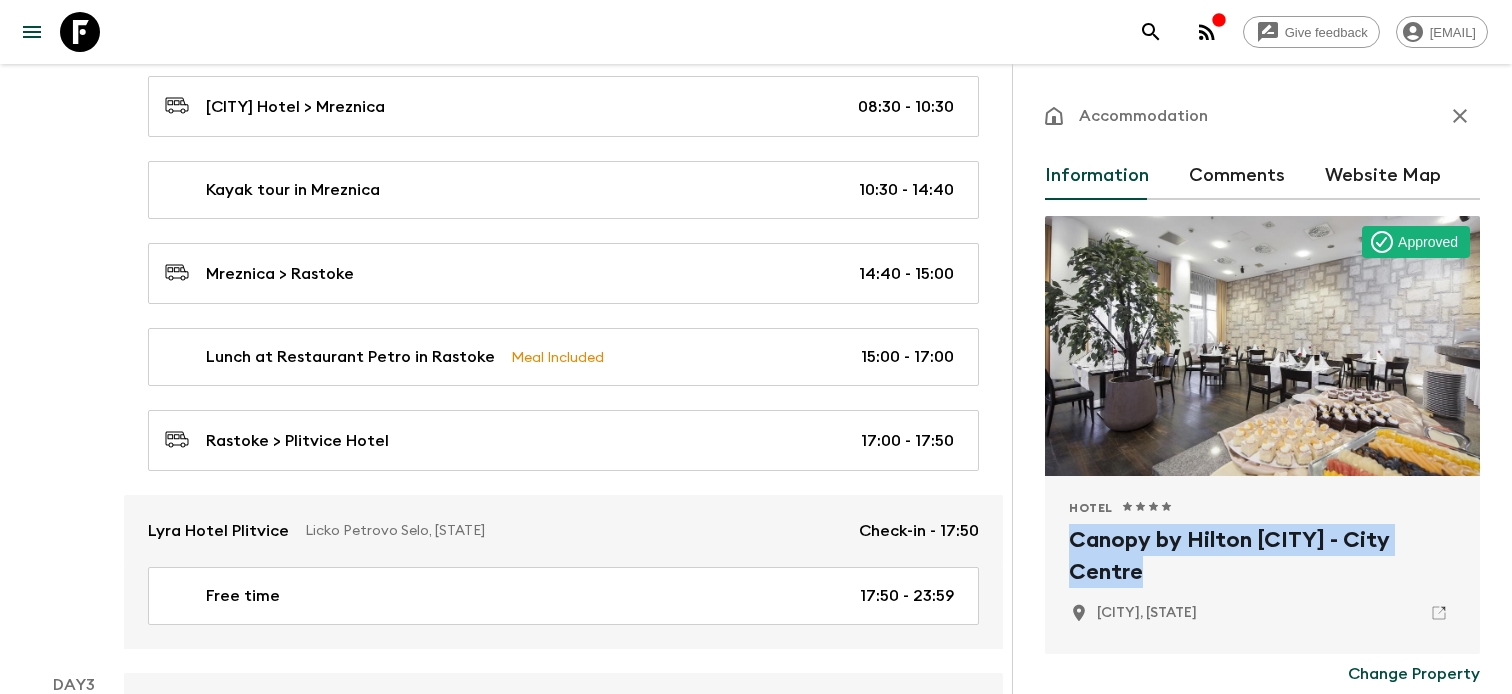 scroll, scrollTop: 888, scrollLeft: 0, axis: vertical 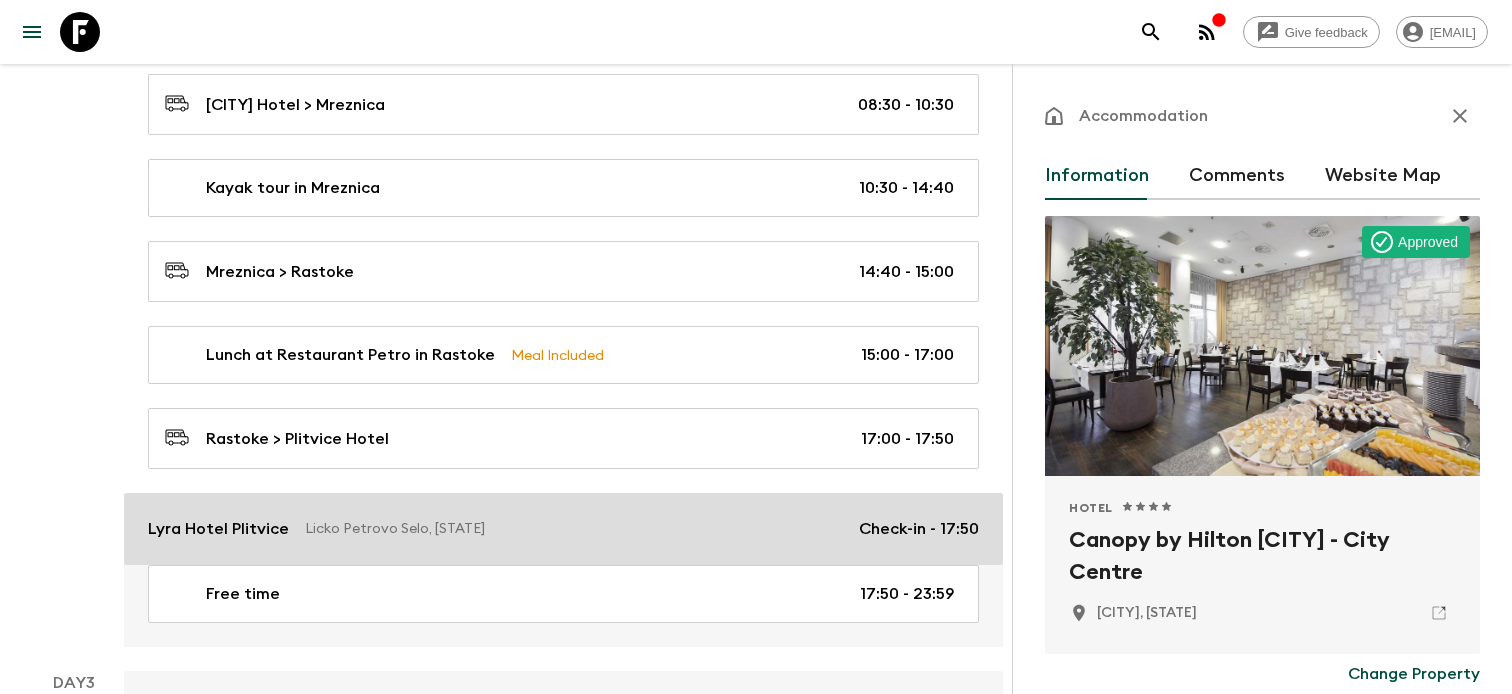 drag, startPoint x: 290, startPoint y: 481, endPoint x: 264, endPoint y: 516, distance: 43.60046 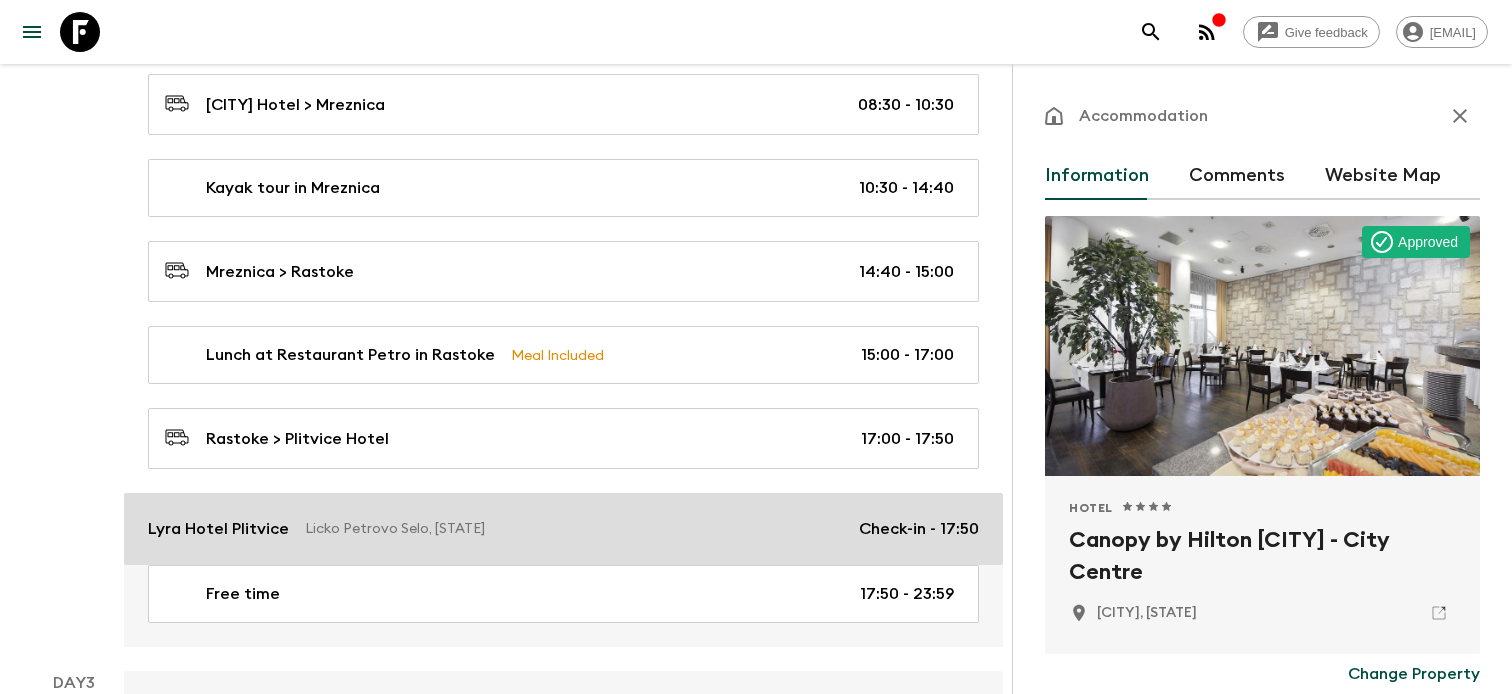click on "[DATE] Canopy by Hilton [CITY] - City Centre [CITY], [STATE] Check-out - 08:30 Breakfast at hotel Meal Included 06:30 - 08:30 [CITY] Hotel > Mreznica 08:30 - 10:30 Kayak tour in Mreznica  10:30 - 14:40 Mreznica > Rastoke 14:40 - 15:00 Lunch at Restaurant Petro in Rastoke Meal Included 15:00 - 17:00 Rastoke > Plitvice Hotel 17:00 - 17:50 Lyra Hotel Plitvice Licko Petrovo Selo, [STATE] Check-in - 17:50 Free time 17:50 - 23:59" at bounding box center (563, 271) 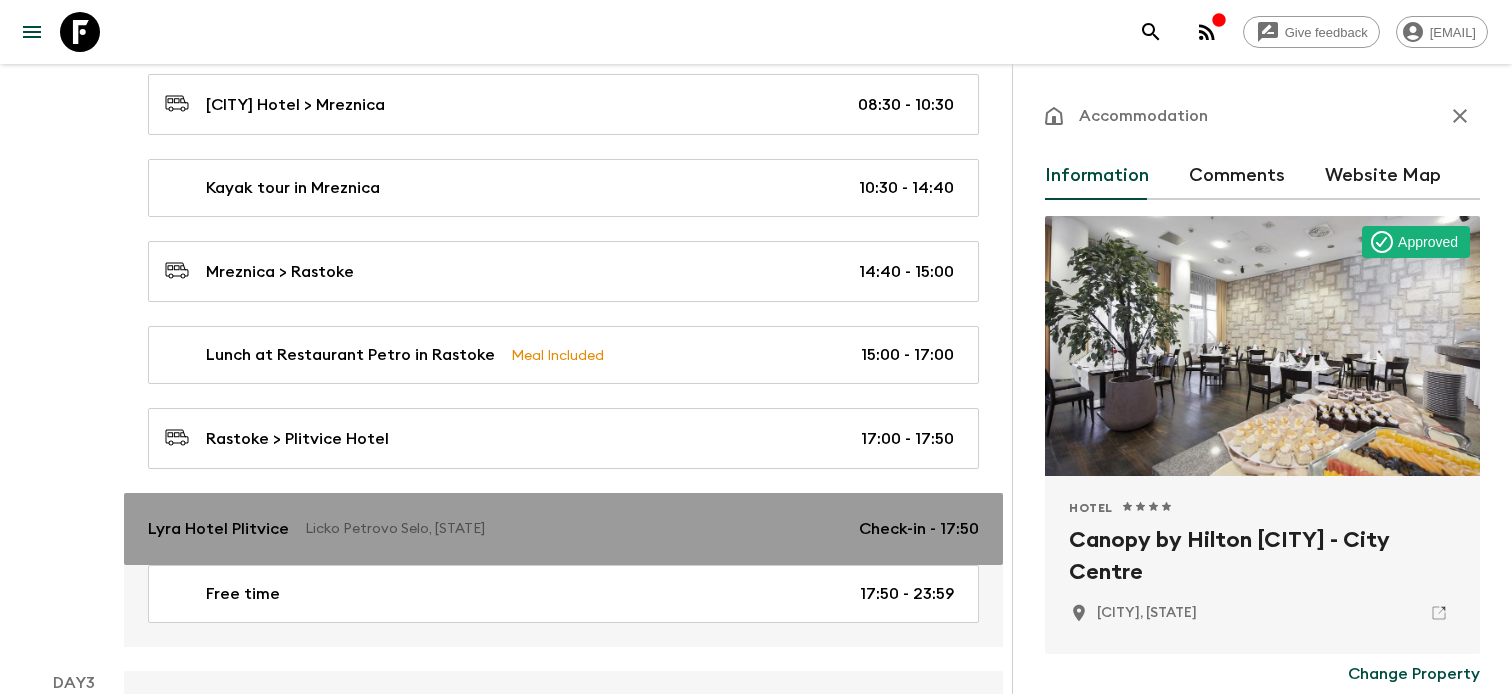 click on "Lyra Hotel Plitvice" at bounding box center [218, 529] 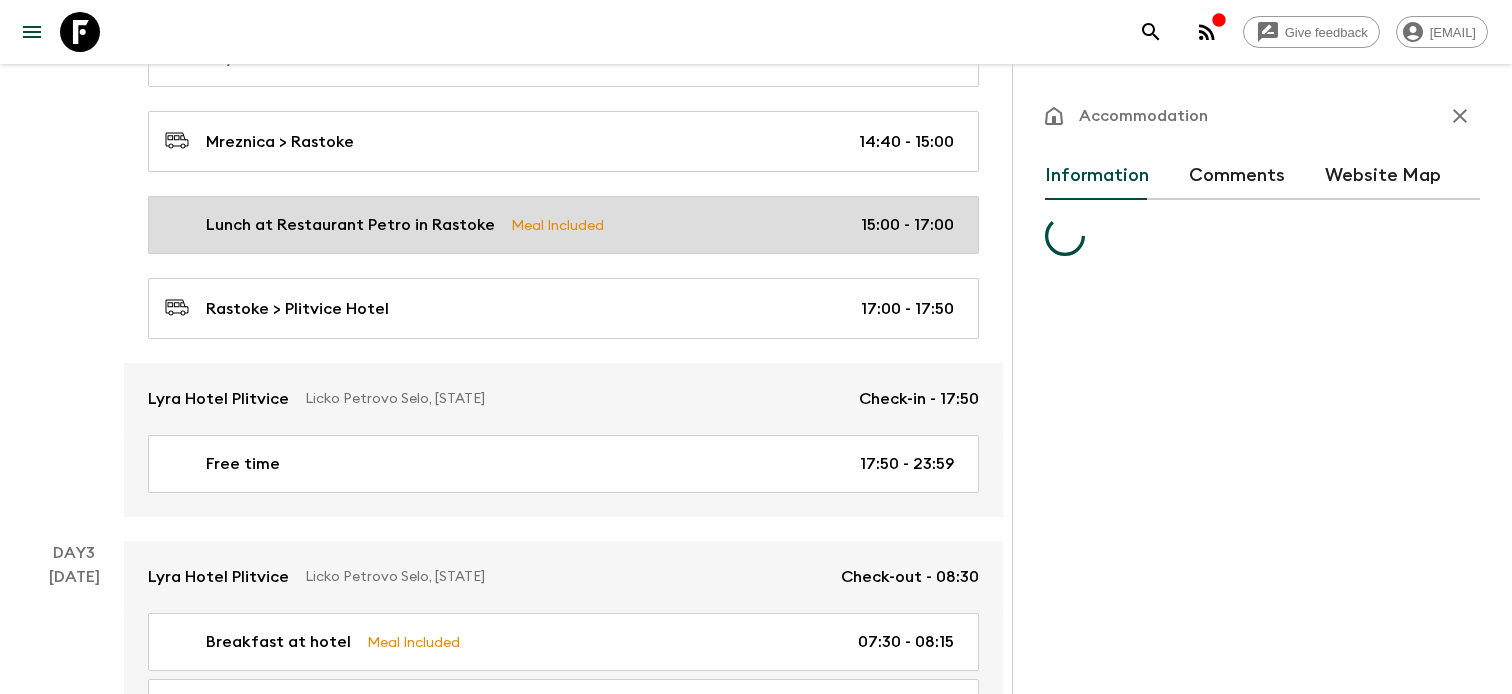 scroll, scrollTop: 1019, scrollLeft: 0, axis: vertical 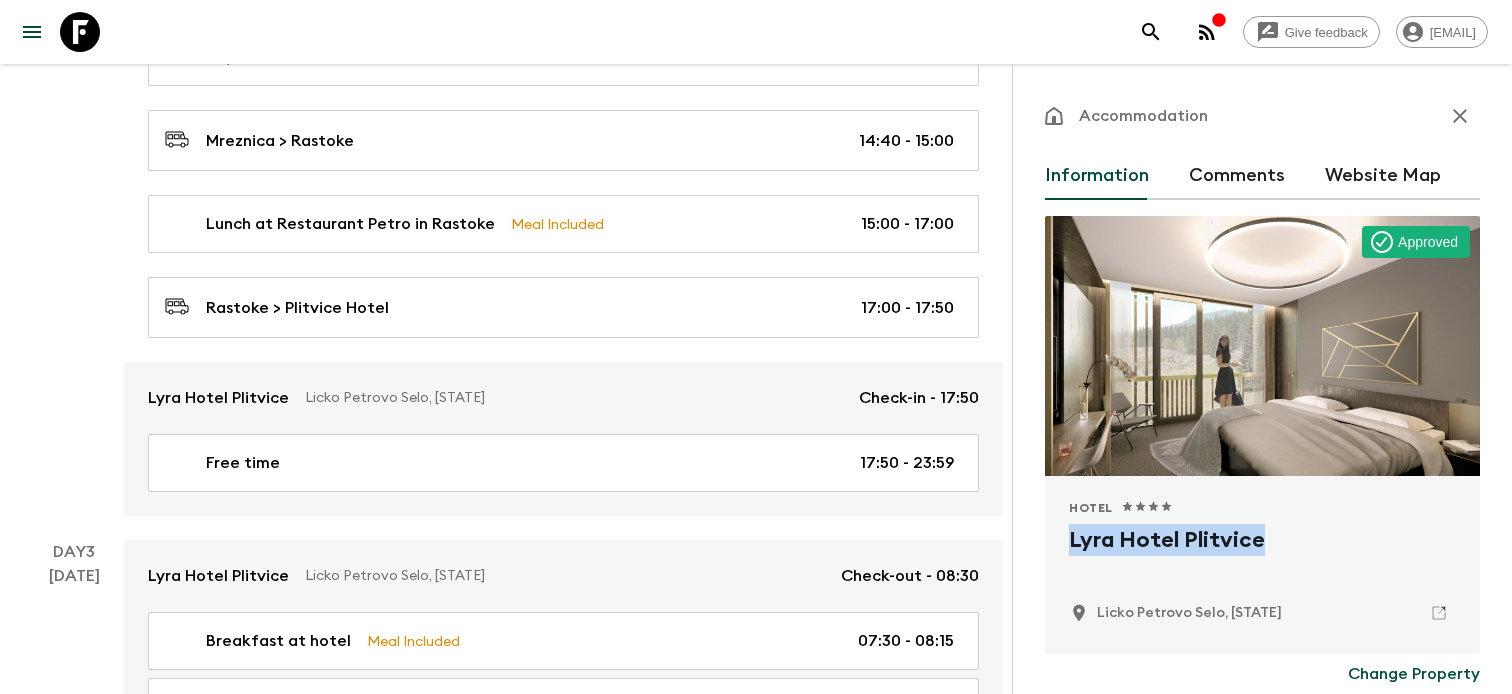 drag, startPoint x: 1065, startPoint y: 532, endPoint x: 1270, endPoint y: 544, distance: 205.35092 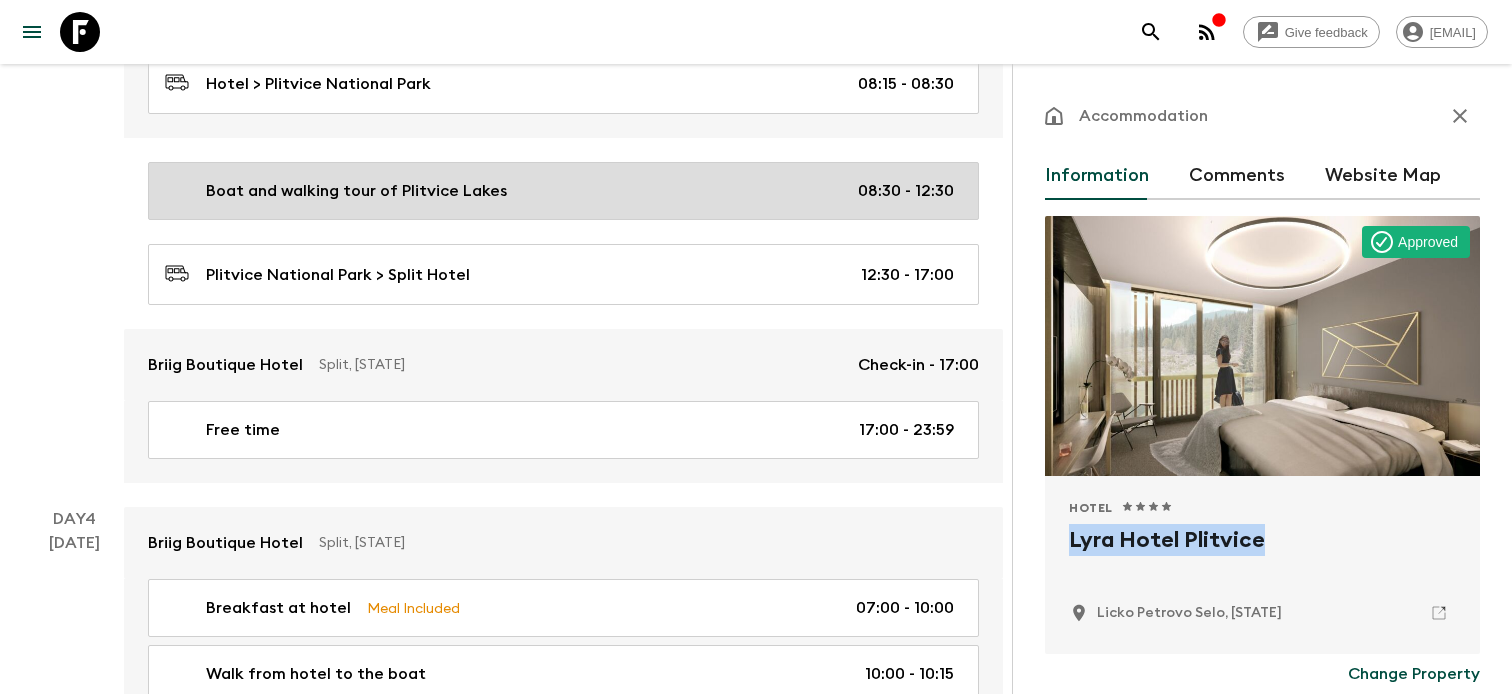 scroll, scrollTop: 1804, scrollLeft: 0, axis: vertical 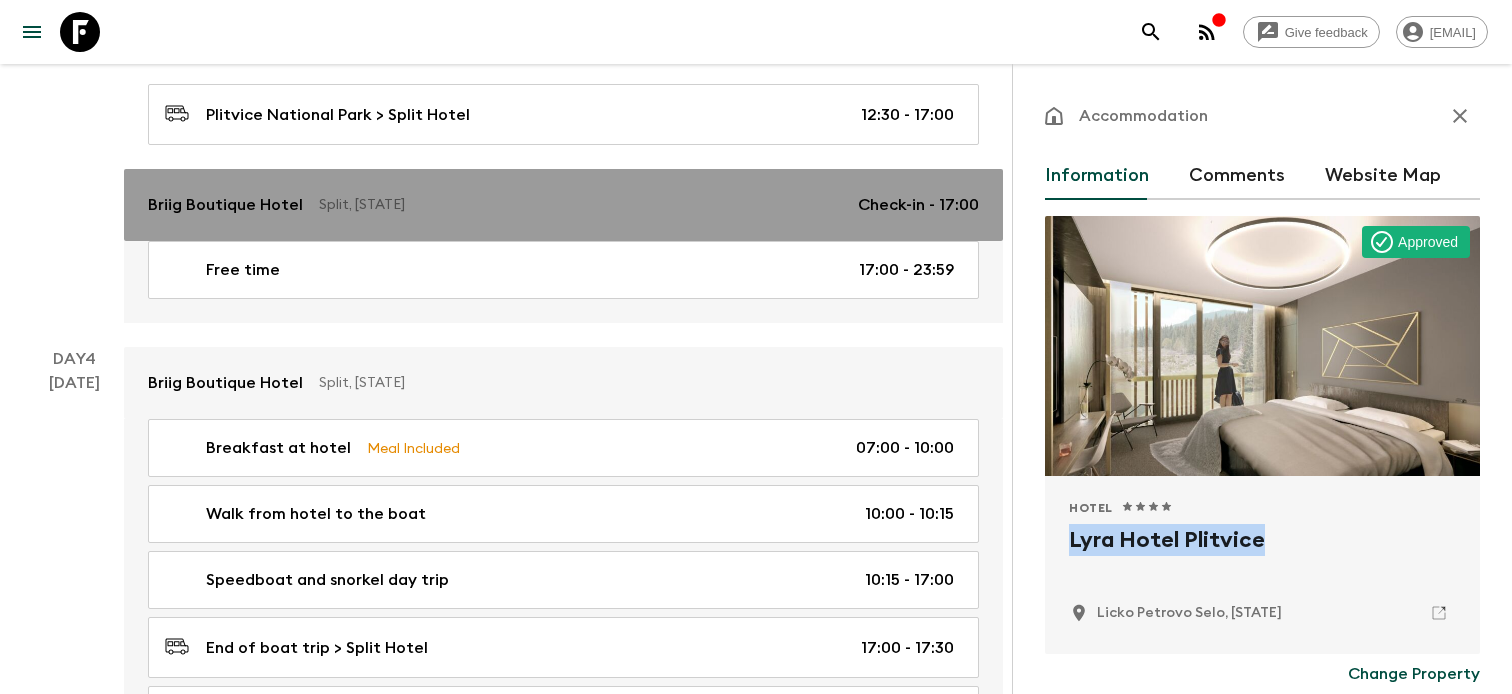 click on "Briig Boutique Hotel Split, [STATE] Check-in - 17:00" at bounding box center (563, 205) 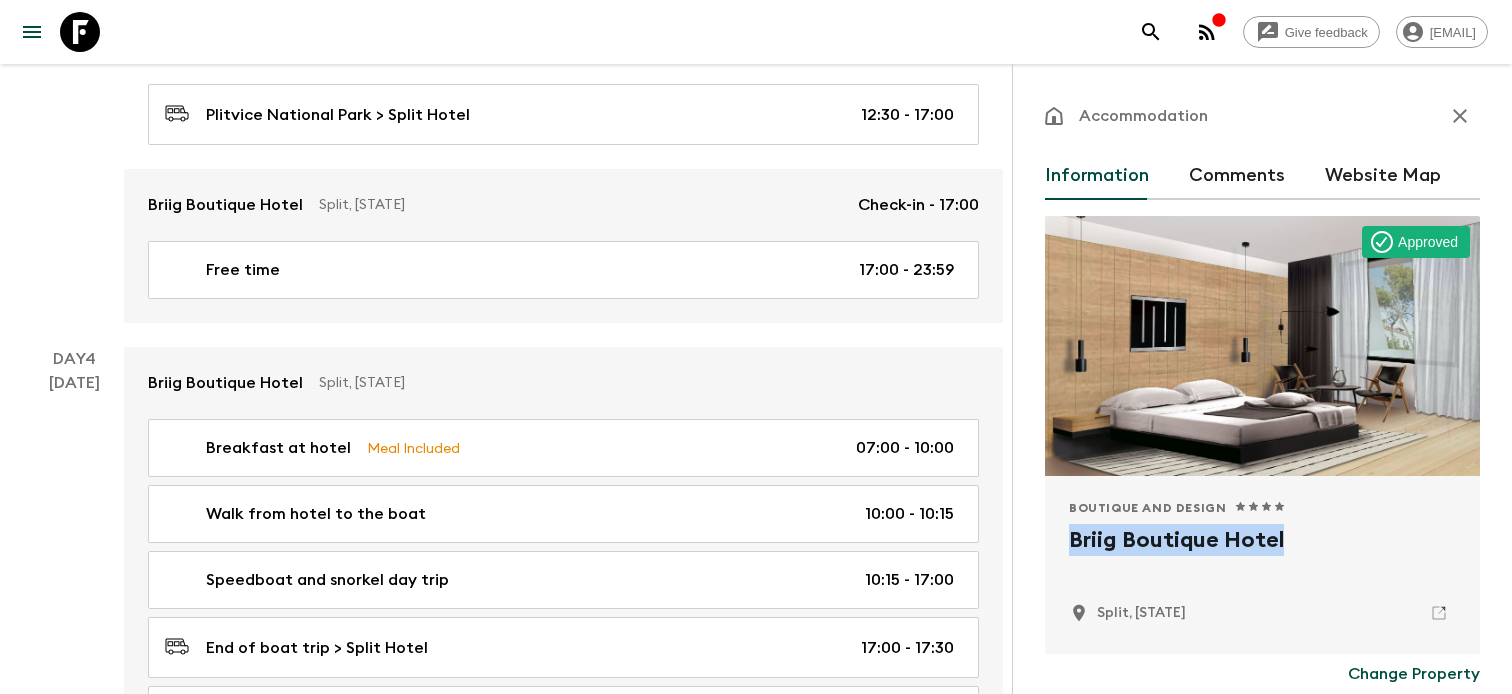 drag, startPoint x: 1070, startPoint y: 537, endPoint x: 1323, endPoint y: 548, distance: 253.23901 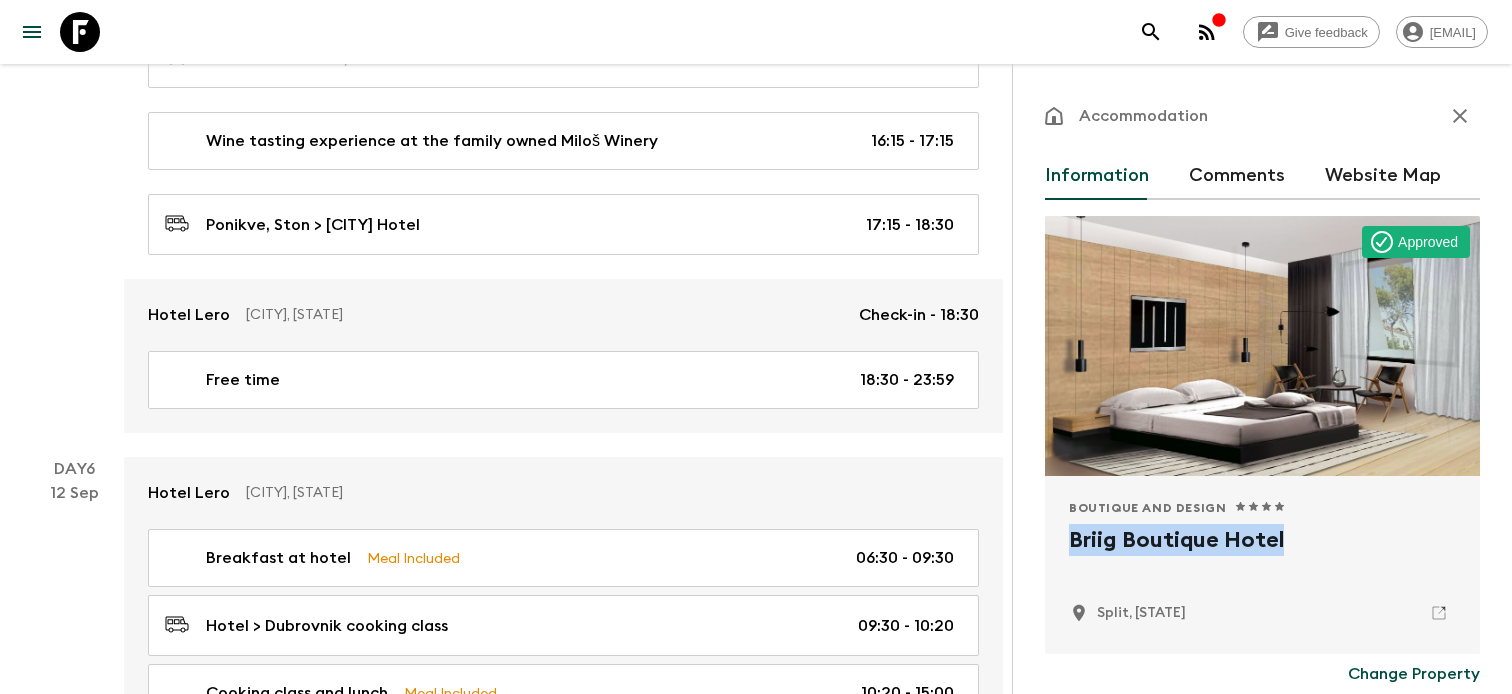scroll, scrollTop: 3170, scrollLeft: 0, axis: vertical 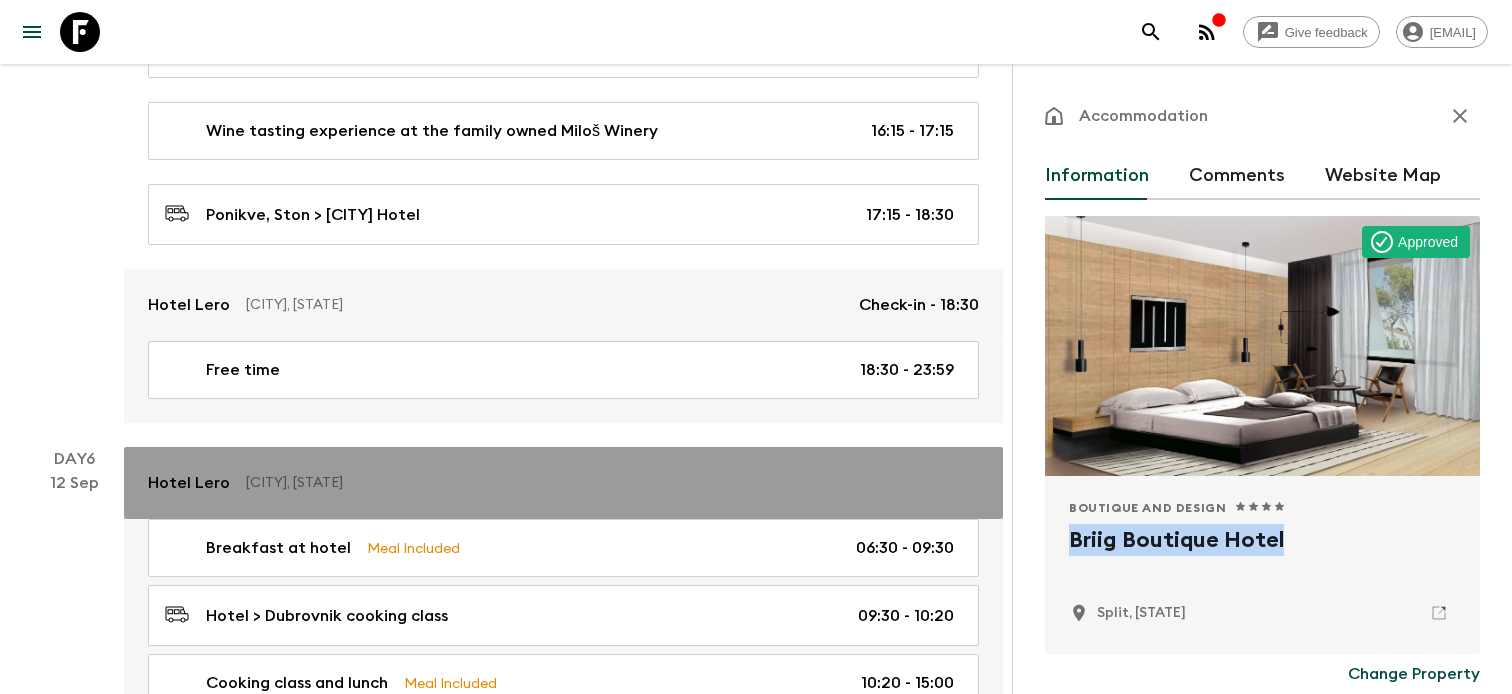 click on "Hotel Lero [CITY], [STATE]" at bounding box center (563, 483) 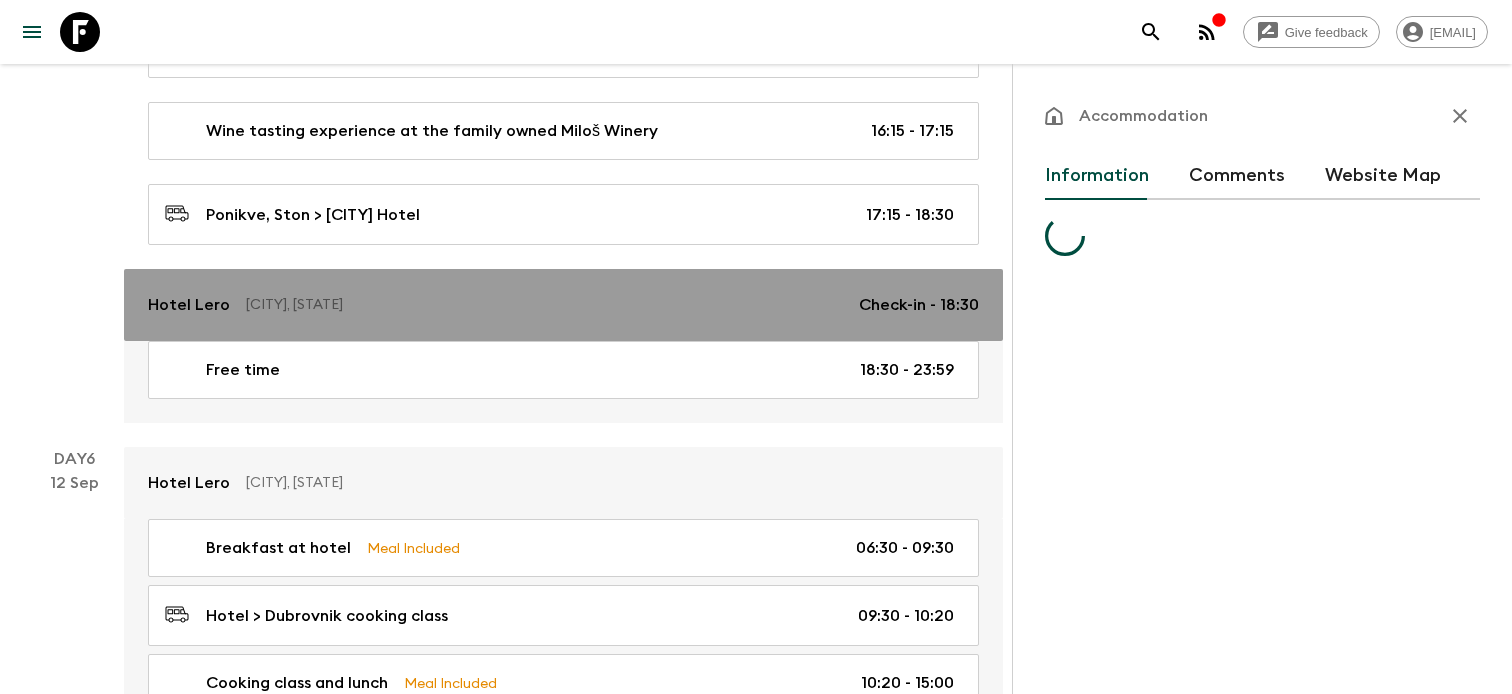 click on "Hotel Lero [CITY], [STATE] Check-in - 18:30" at bounding box center [563, 305] 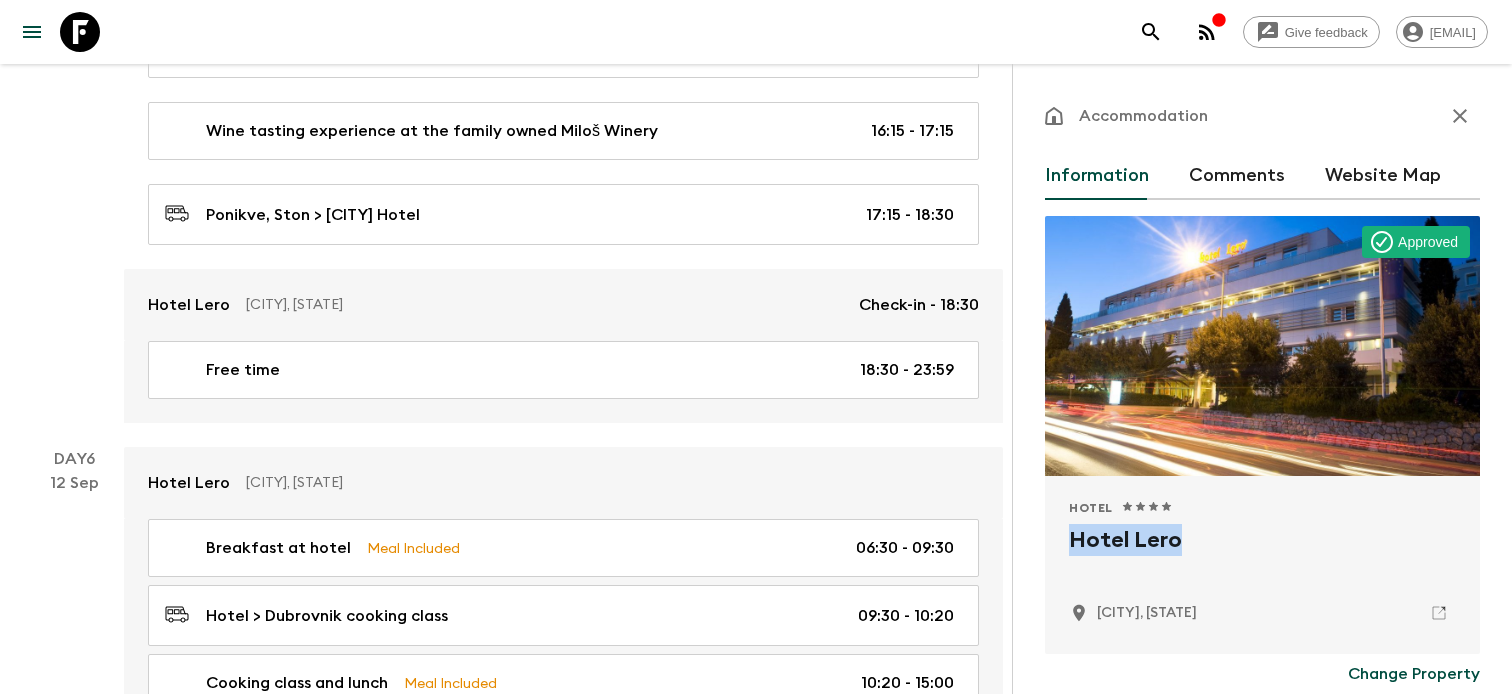 drag, startPoint x: 1062, startPoint y: 536, endPoint x: 1226, endPoint y: 531, distance: 164.0762 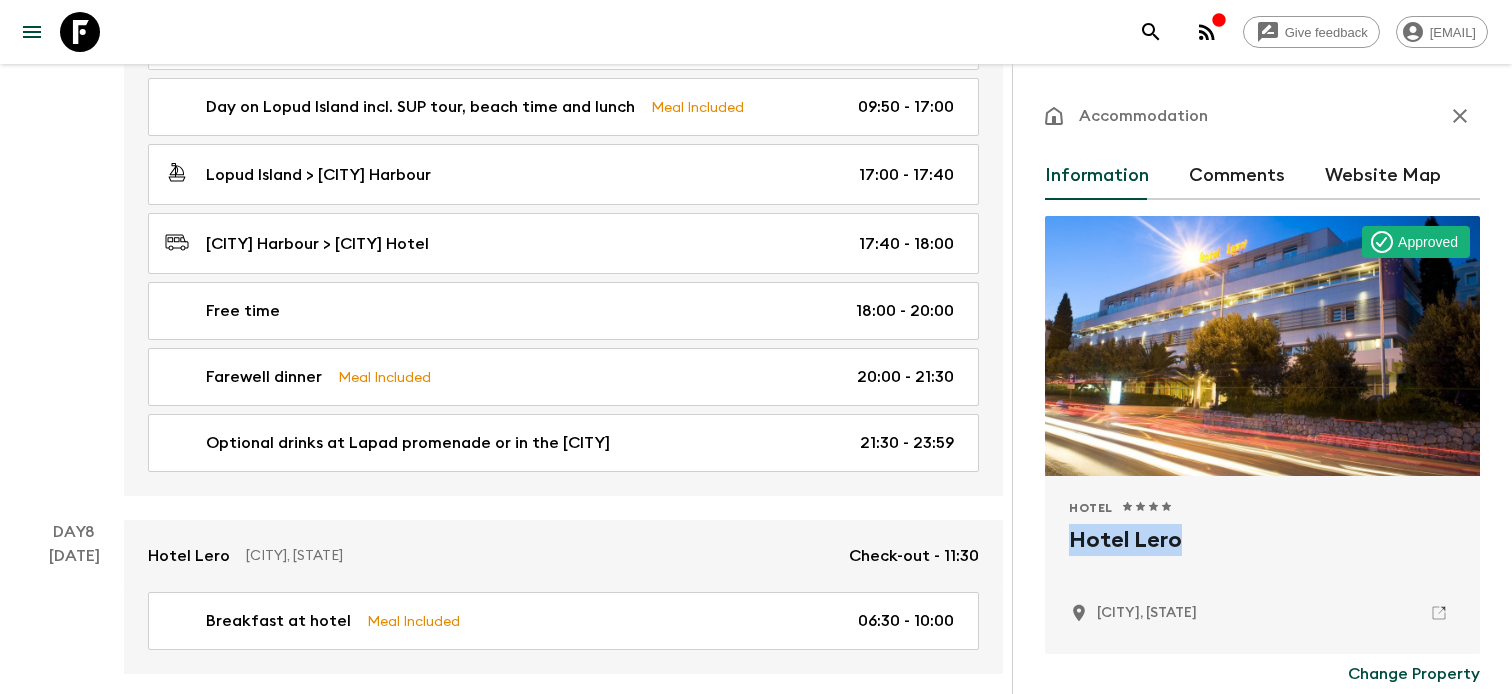 scroll, scrollTop: 4338, scrollLeft: 0, axis: vertical 